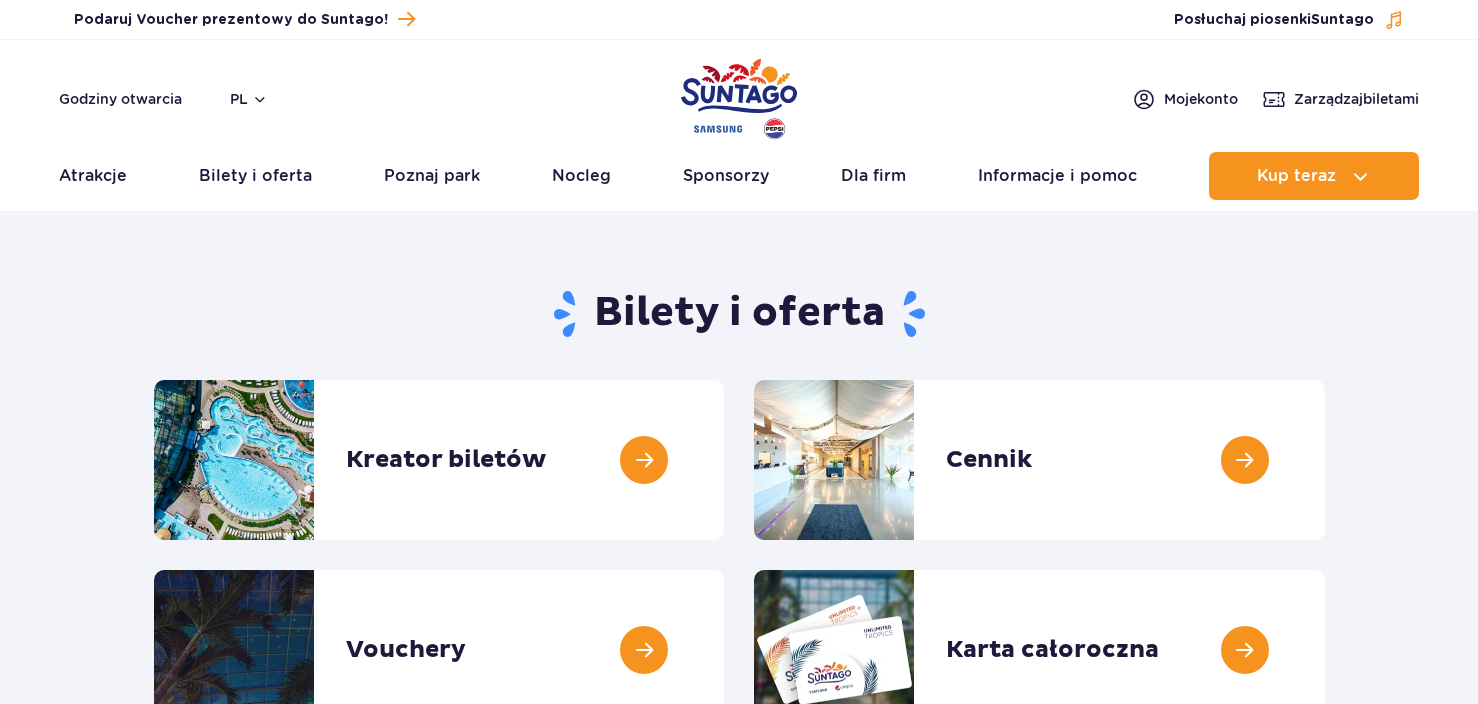 scroll, scrollTop: 0, scrollLeft: 0, axis: both 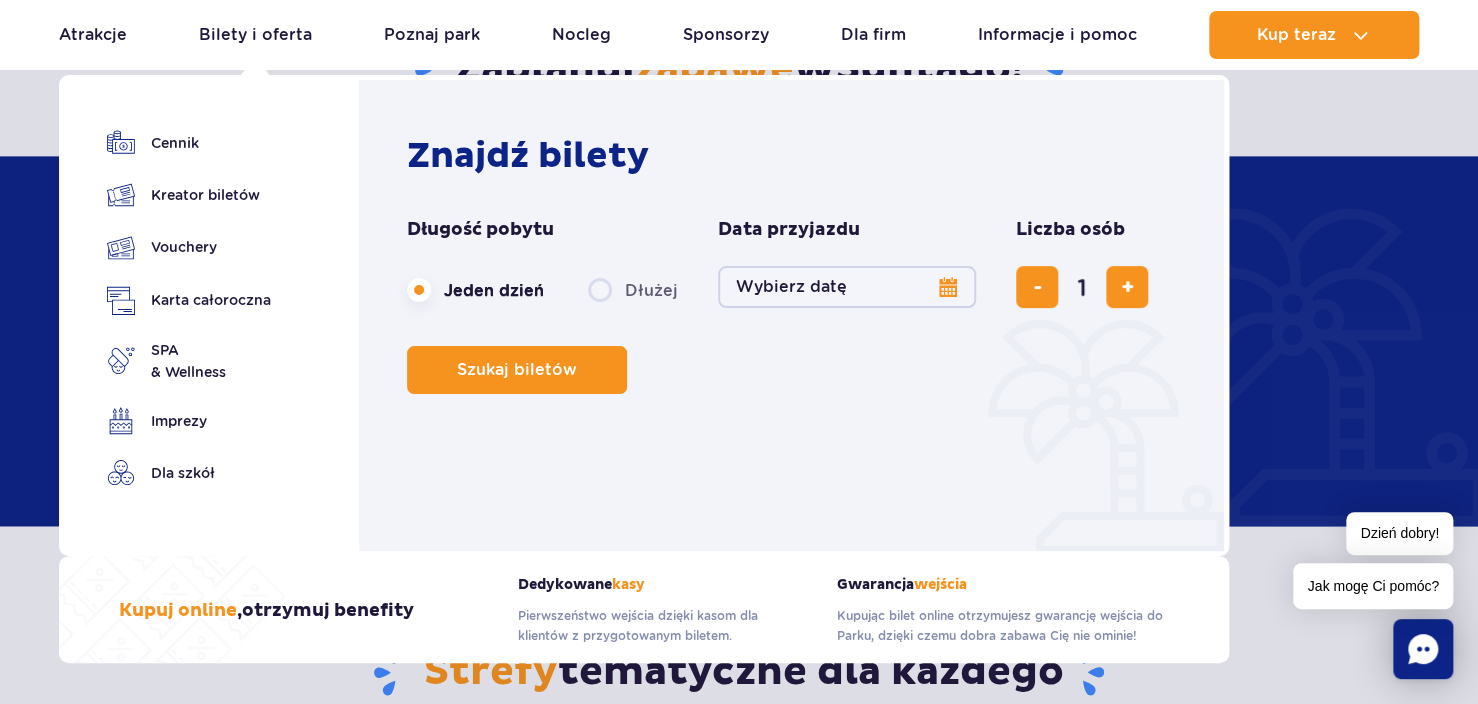 click on "Dłużej" at bounding box center [633, 290] 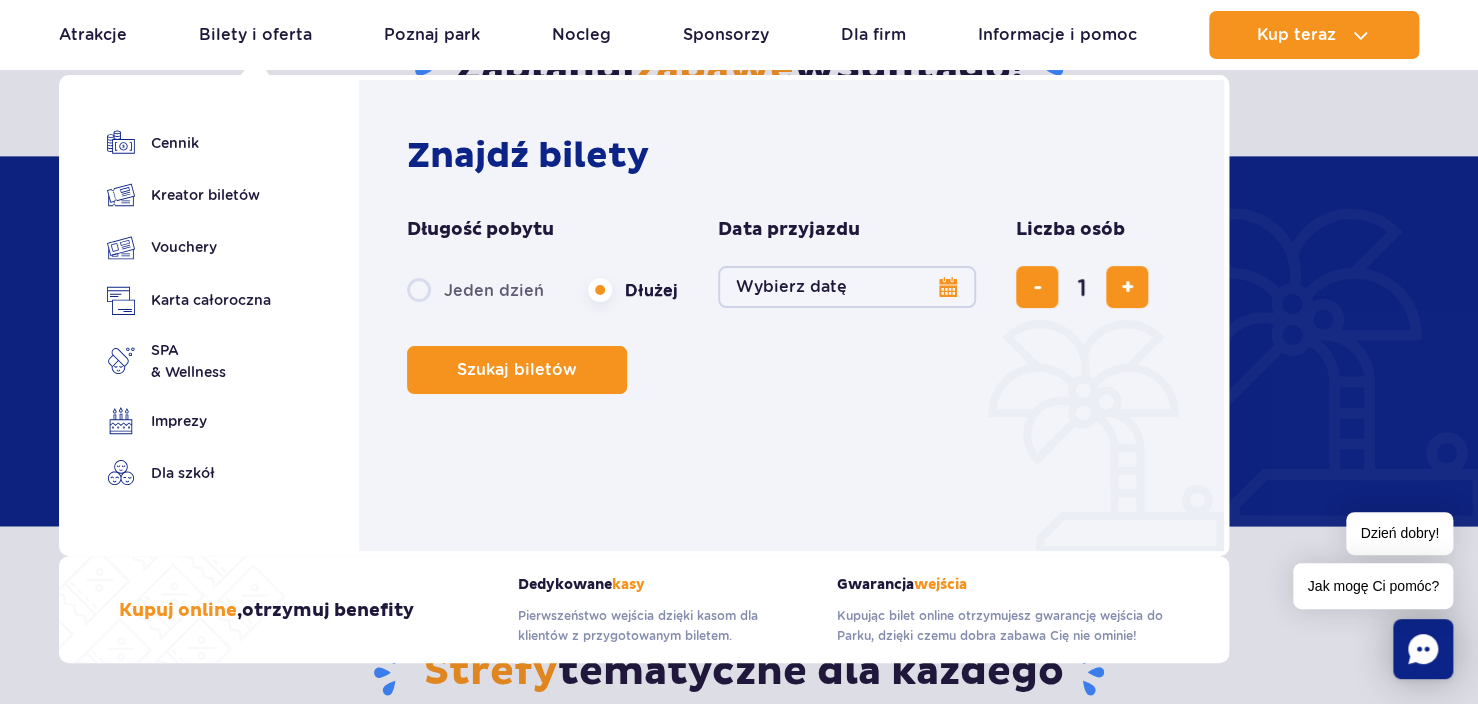 click on "Wybierz datę" at bounding box center [847, 287] 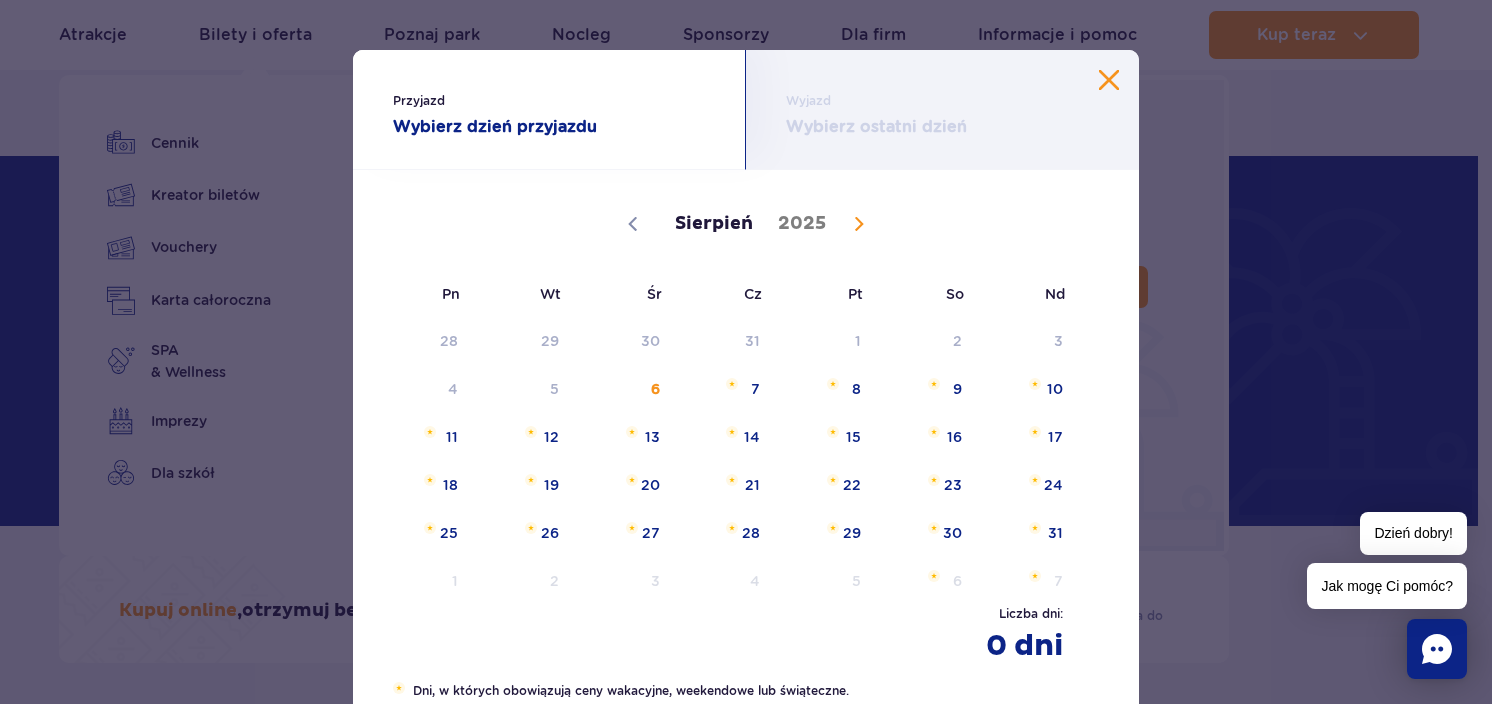 click 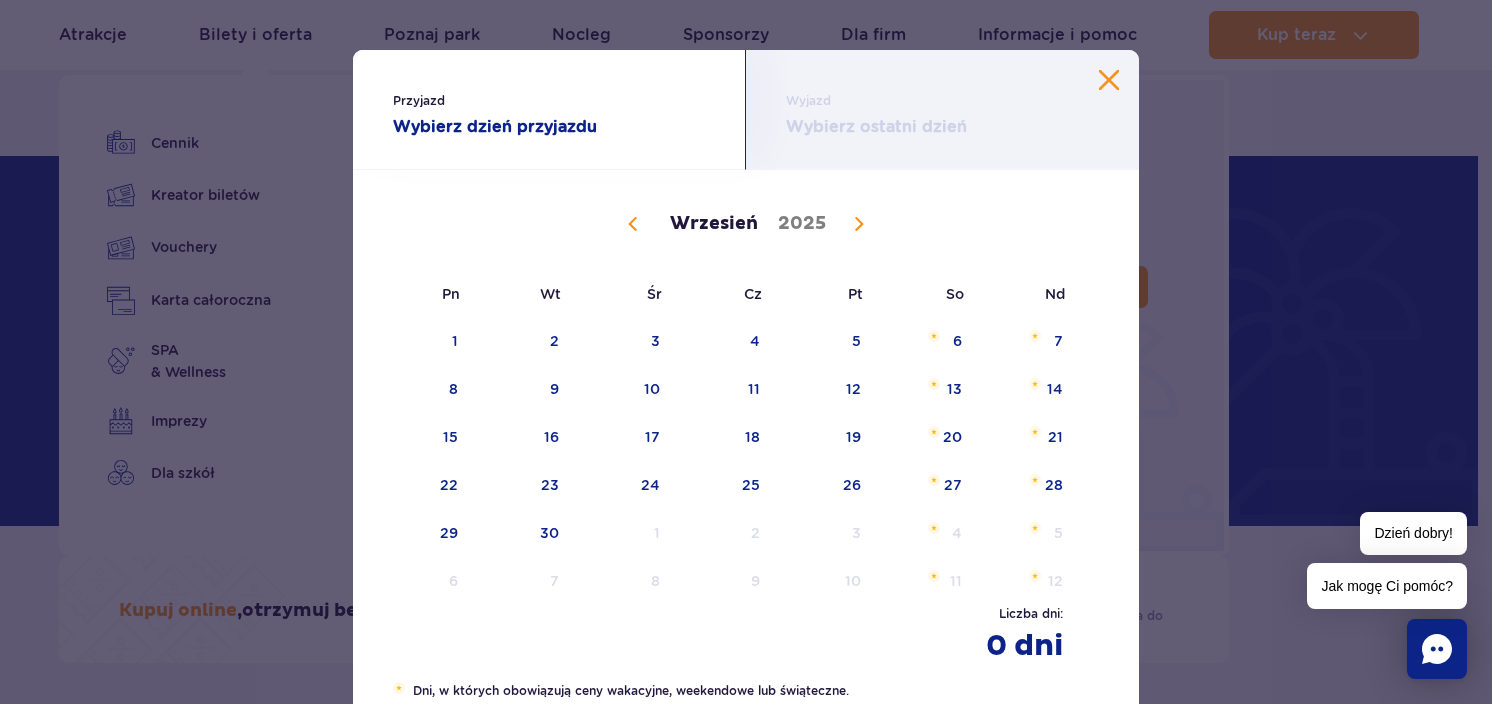 click 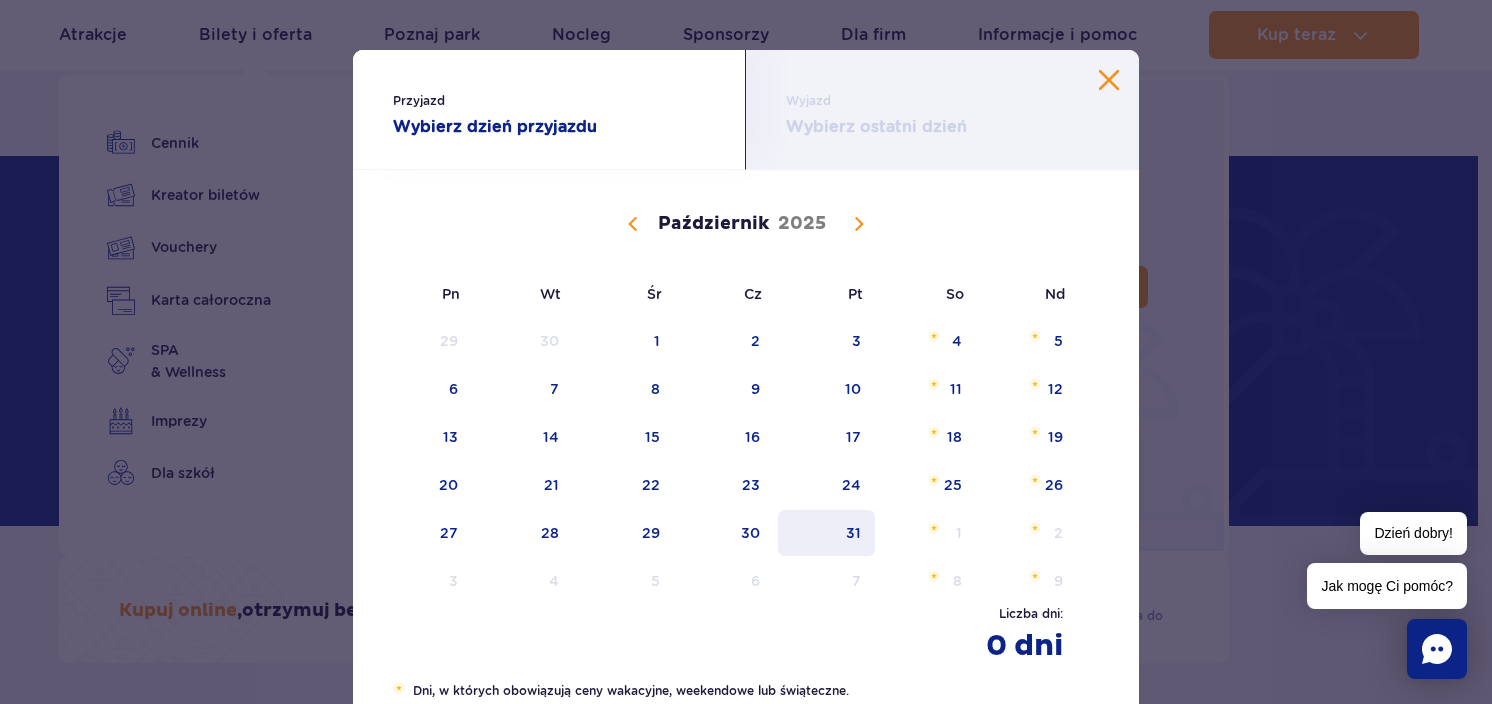click on "31" at bounding box center [826, 533] 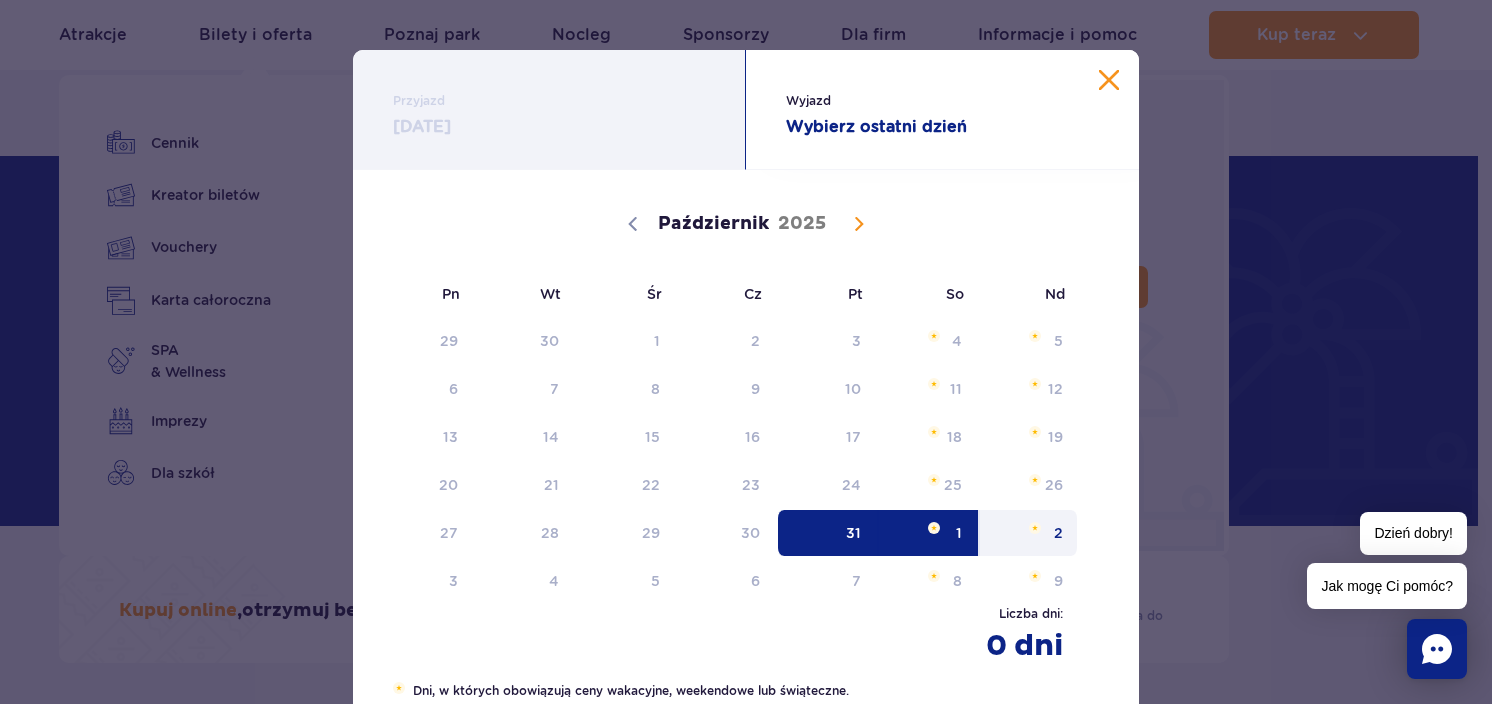 click on "2" at bounding box center (1028, 533) 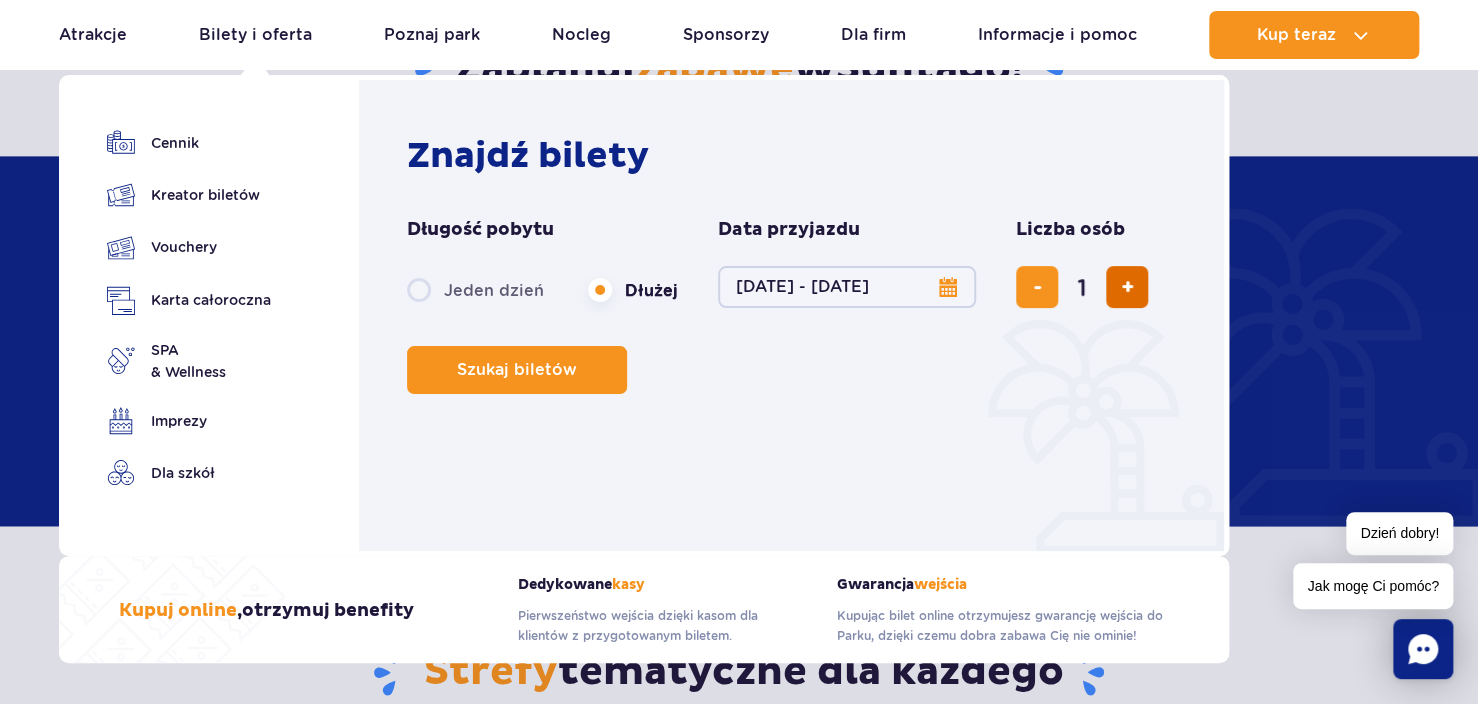 click at bounding box center (1127, 287) 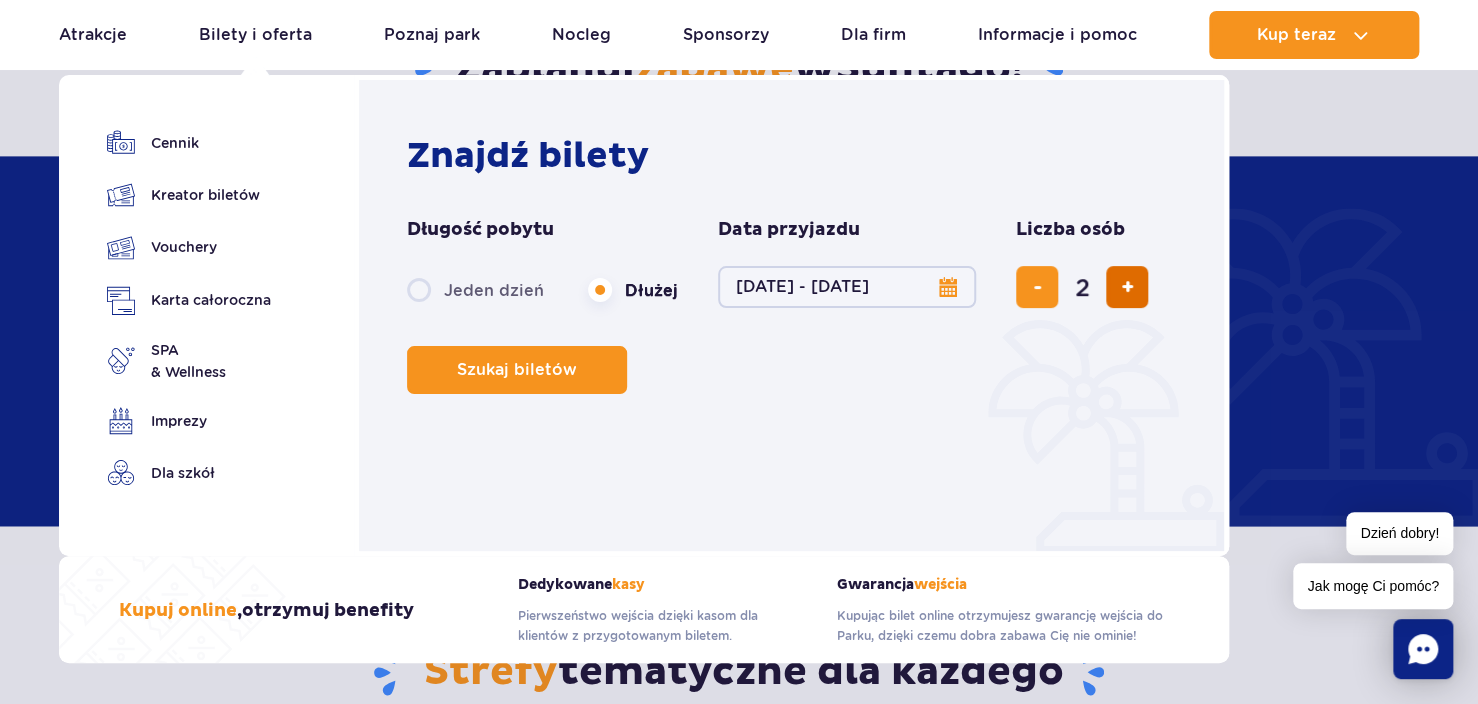 click at bounding box center (1127, 287) 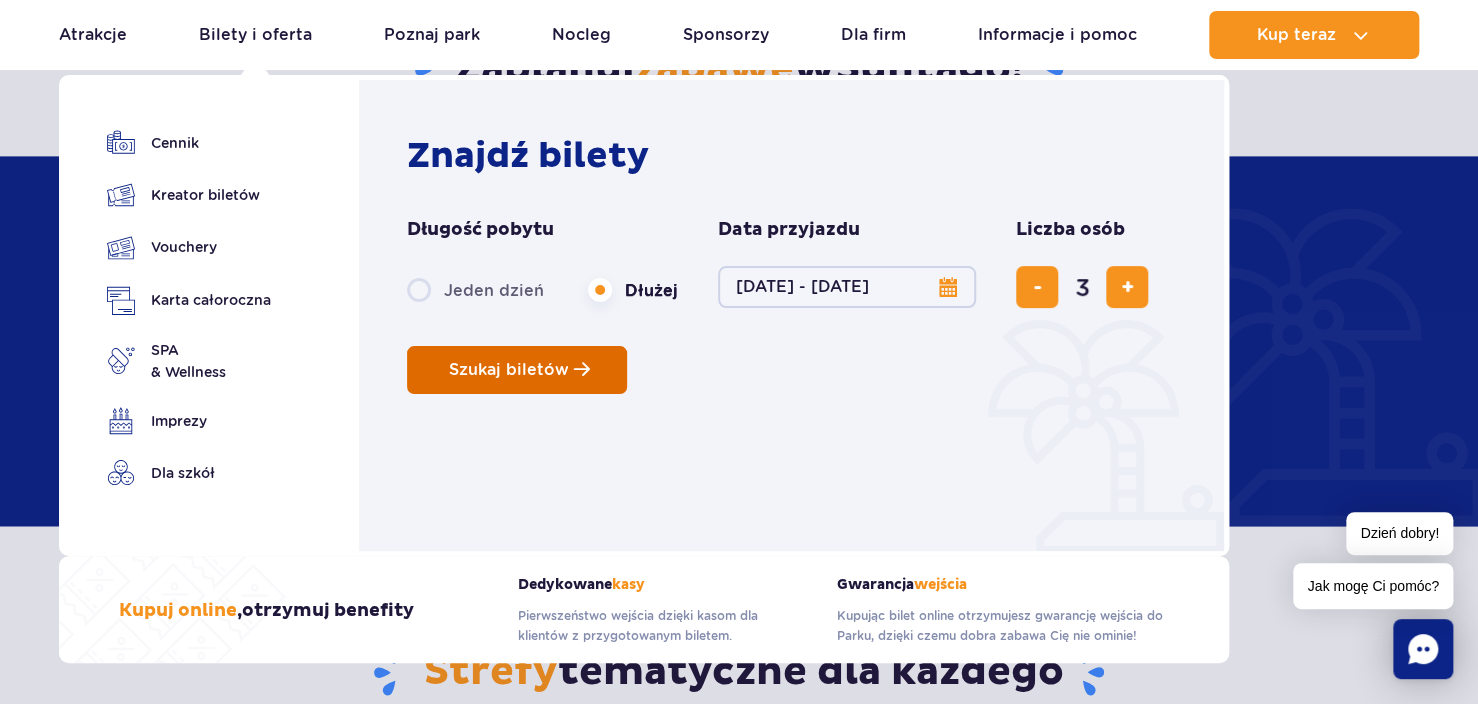 click on "Szukaj biletów" at bounding box center [509, 370] 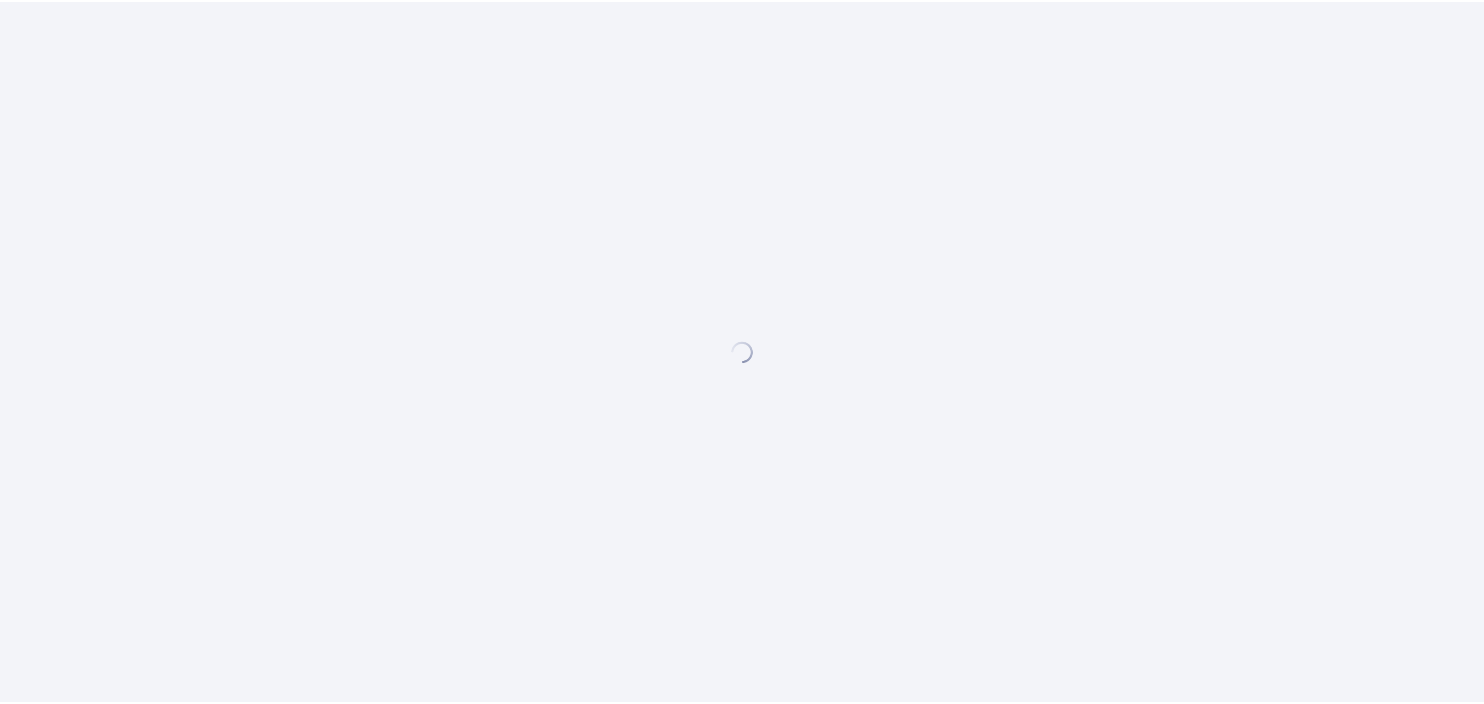 scroll, scrollTop: 0, scrollLeft: 0, axis: both 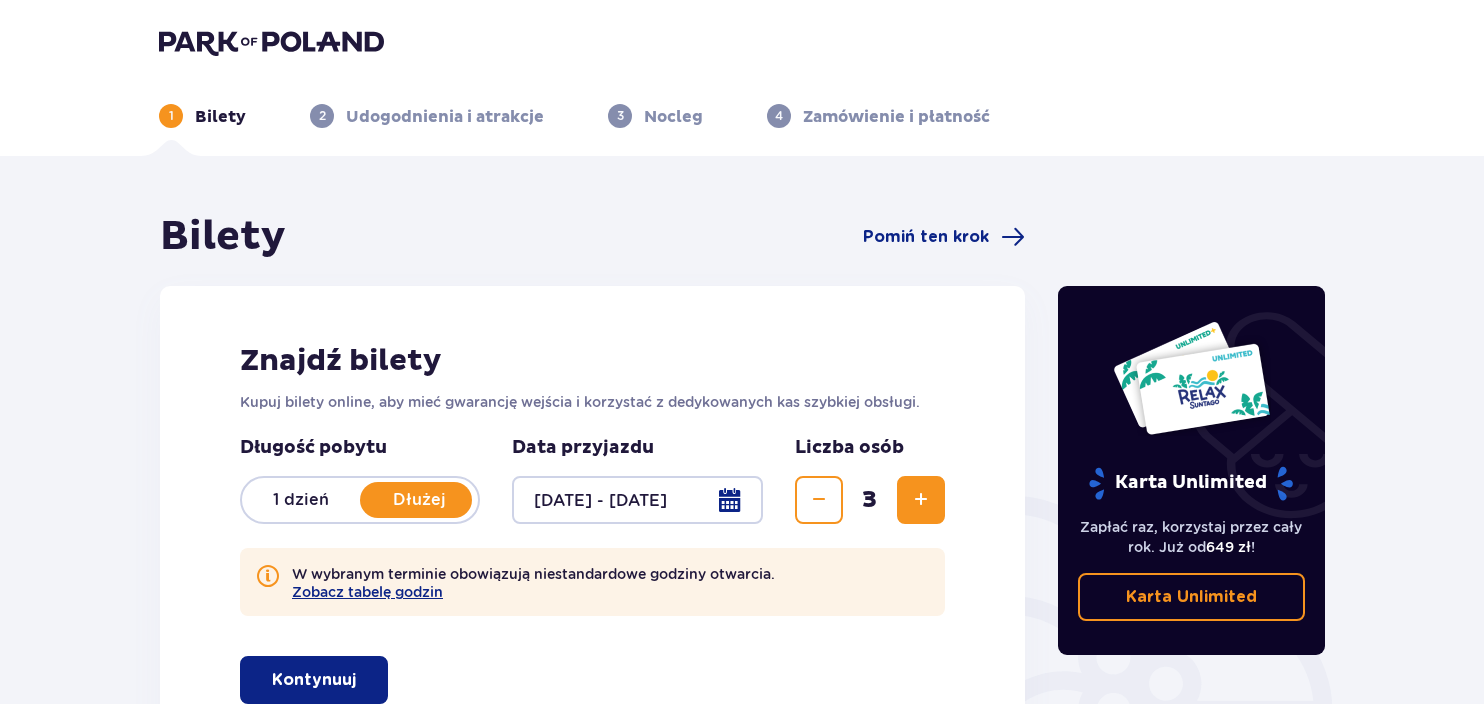 click on "Znajdź bilety Kupuj bilety online, aby mieć gwarancję wejścia i korzystać z dedykowanych kas szybkiej obsługi. Długość pobytu 1 dzień Dłużej Data przyjazdu [DATE] - [DATE] Liczba osób 3 W wybranym terminie obowiązują niestandardowe godziny otwarcia.  Zobacz tabelę godzin Kontynuuj" at bounding box center (592, 523) 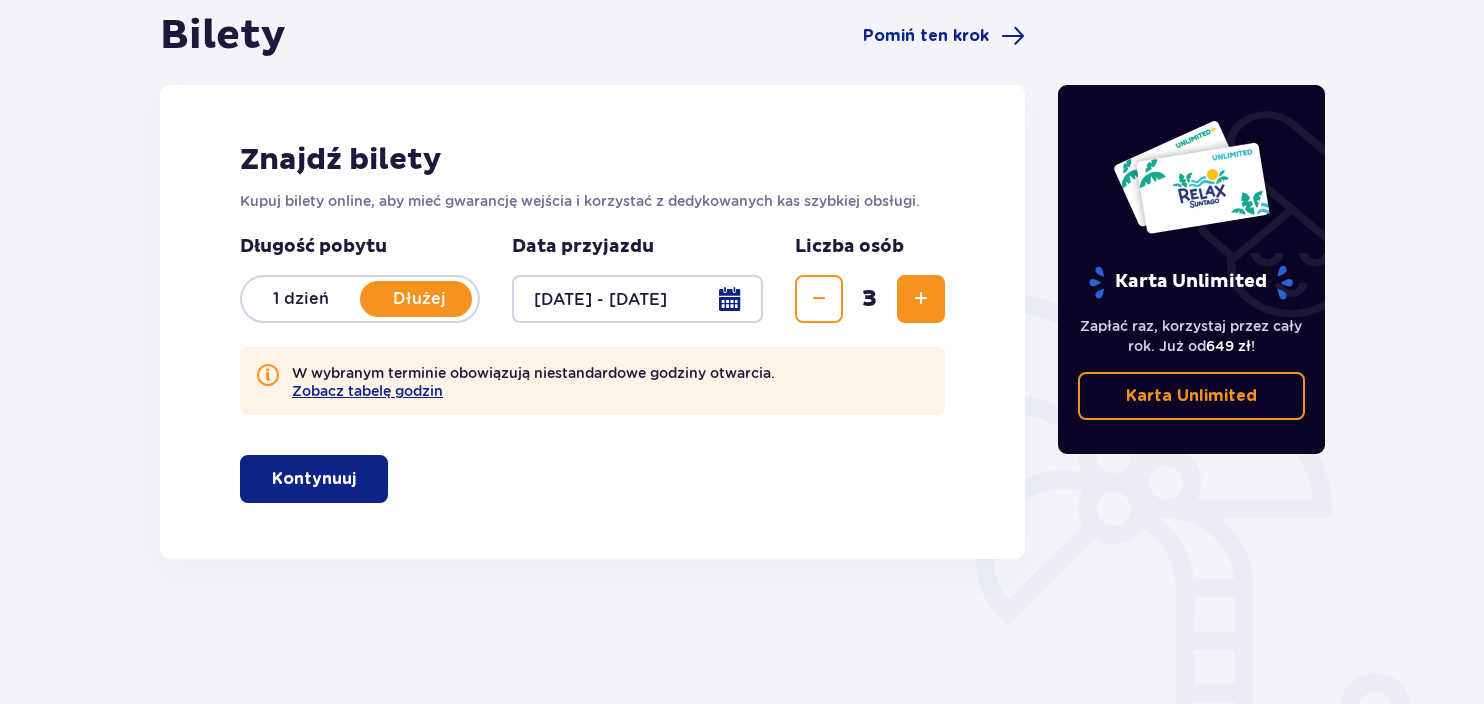 scroll, scrollTop: 200, scrollLeft: 0, axis: vertical 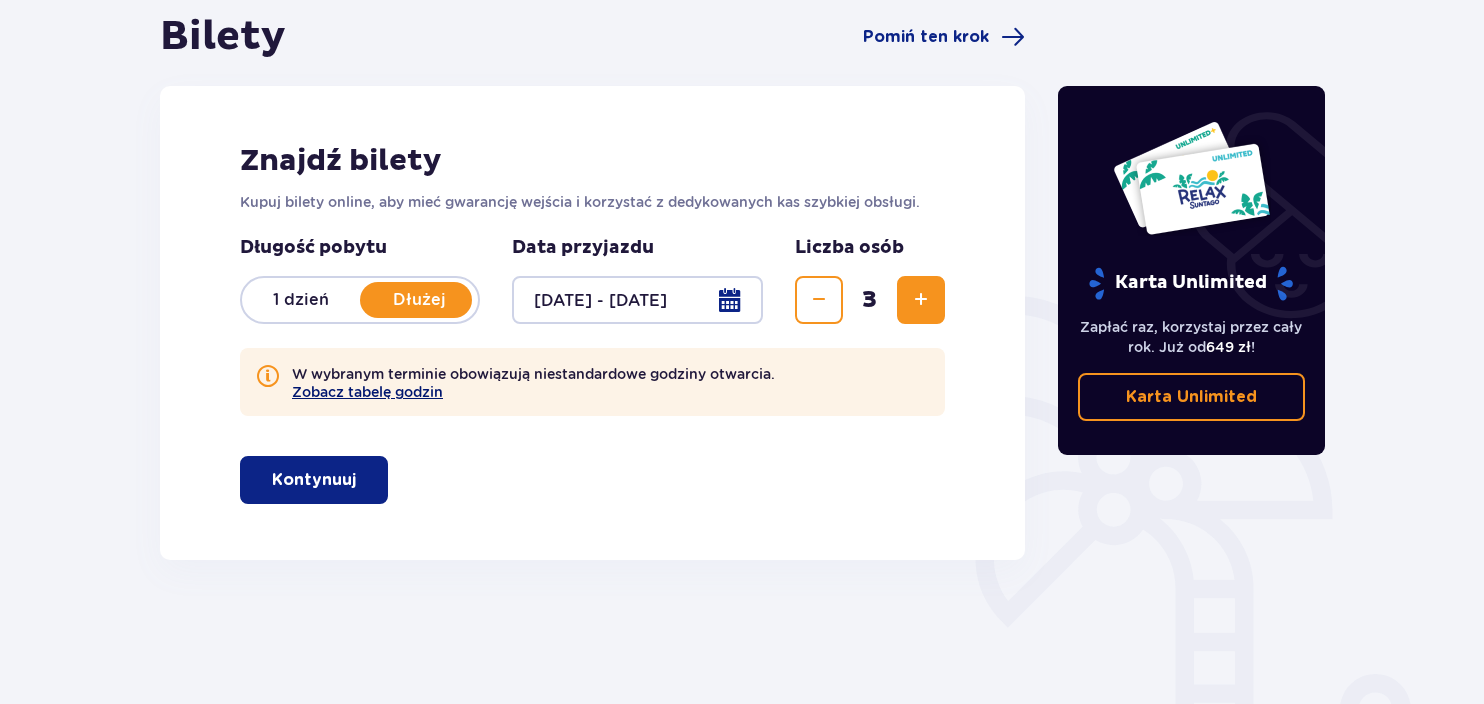 click on "Zobacz tabelę godzin" at bounding box center [367, 392] 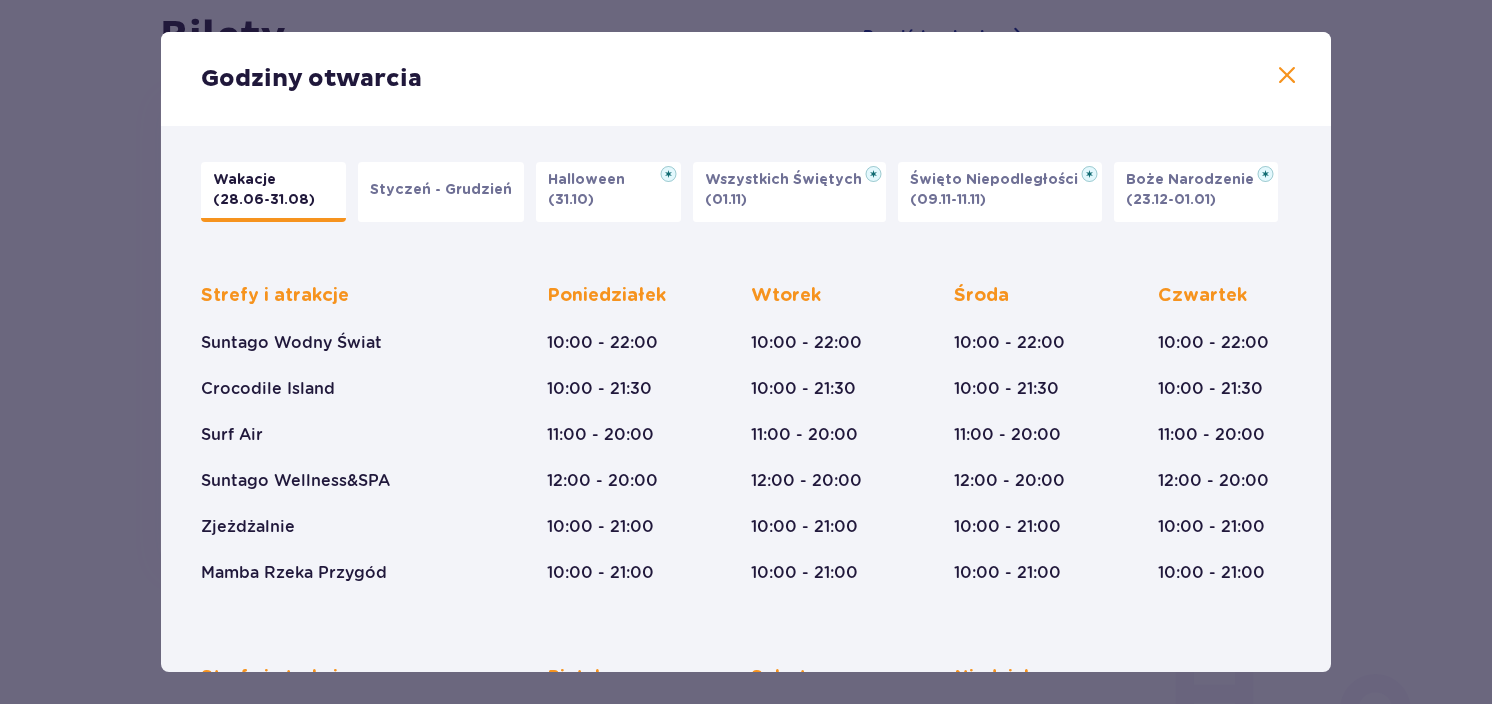 click on "Wszystkich Świętych  (01.11)" at bounding box center [789, 192] 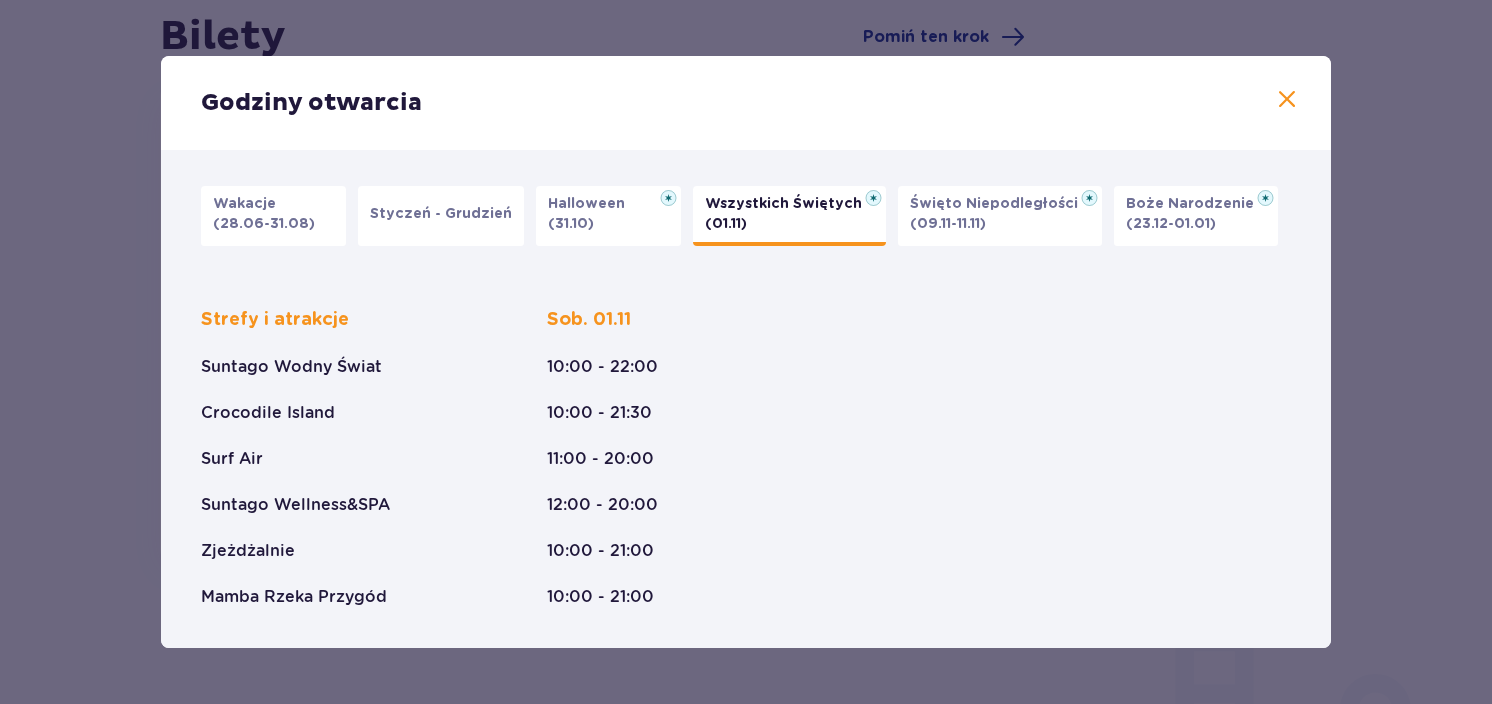 click on "Halloween" at bounding box center [592, 204] 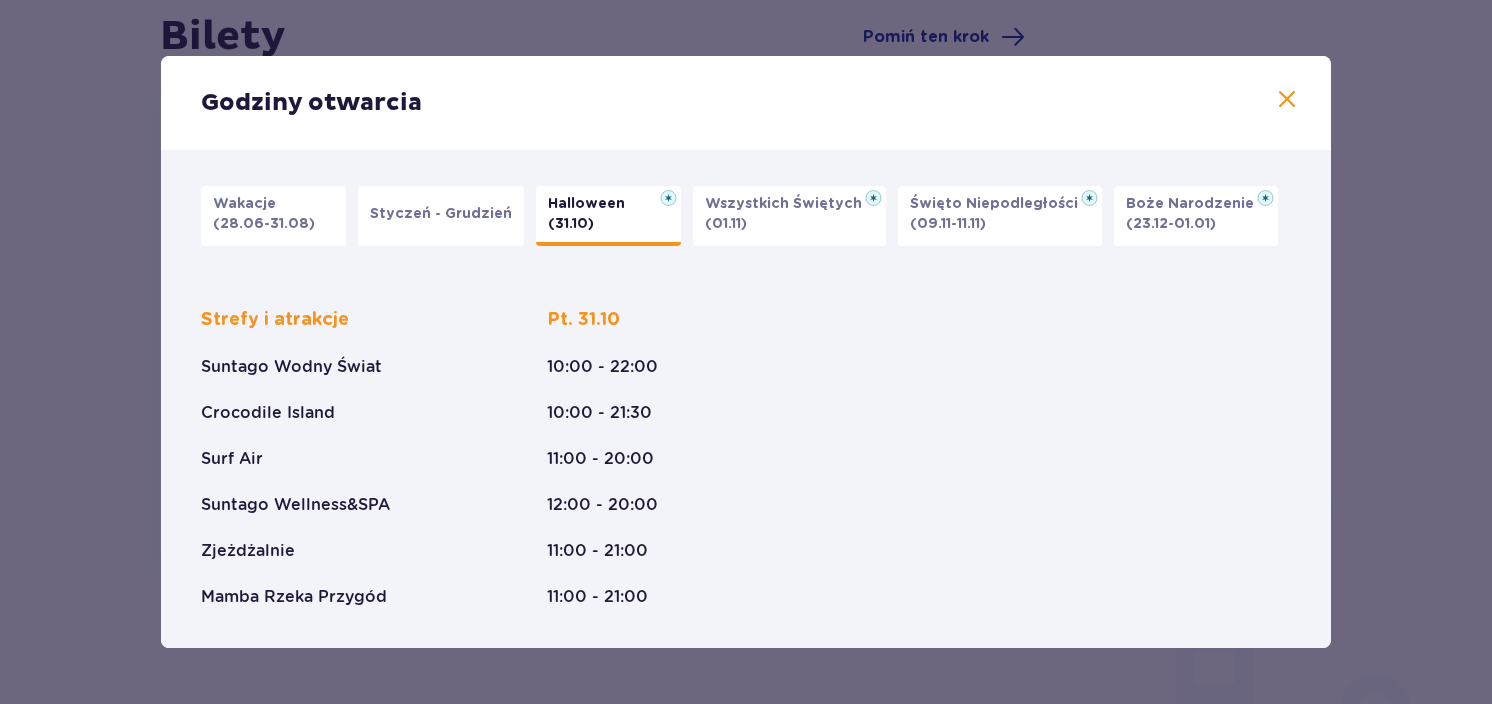 click on "Styczeń - Grudzień" at bounding box center [441, 216] 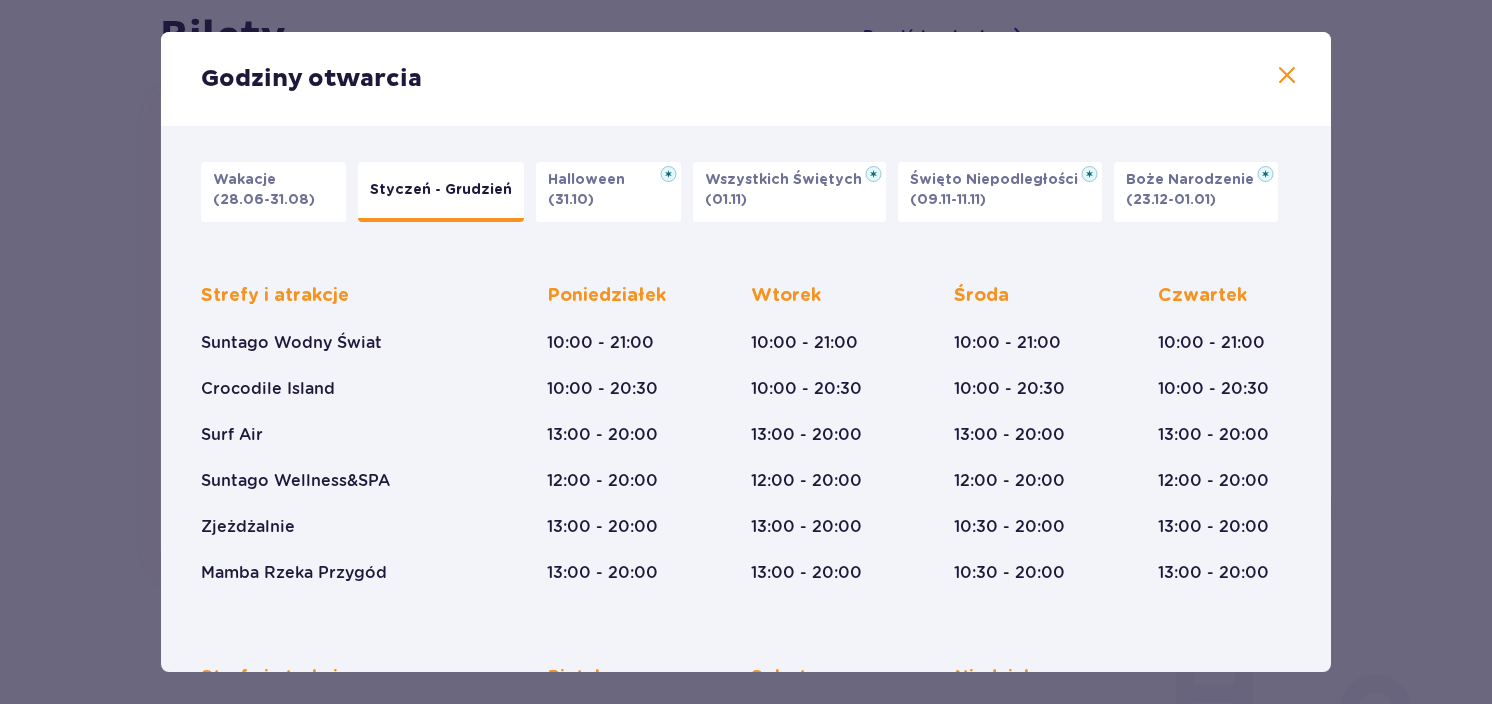 click at bounding box center (1287, 76) 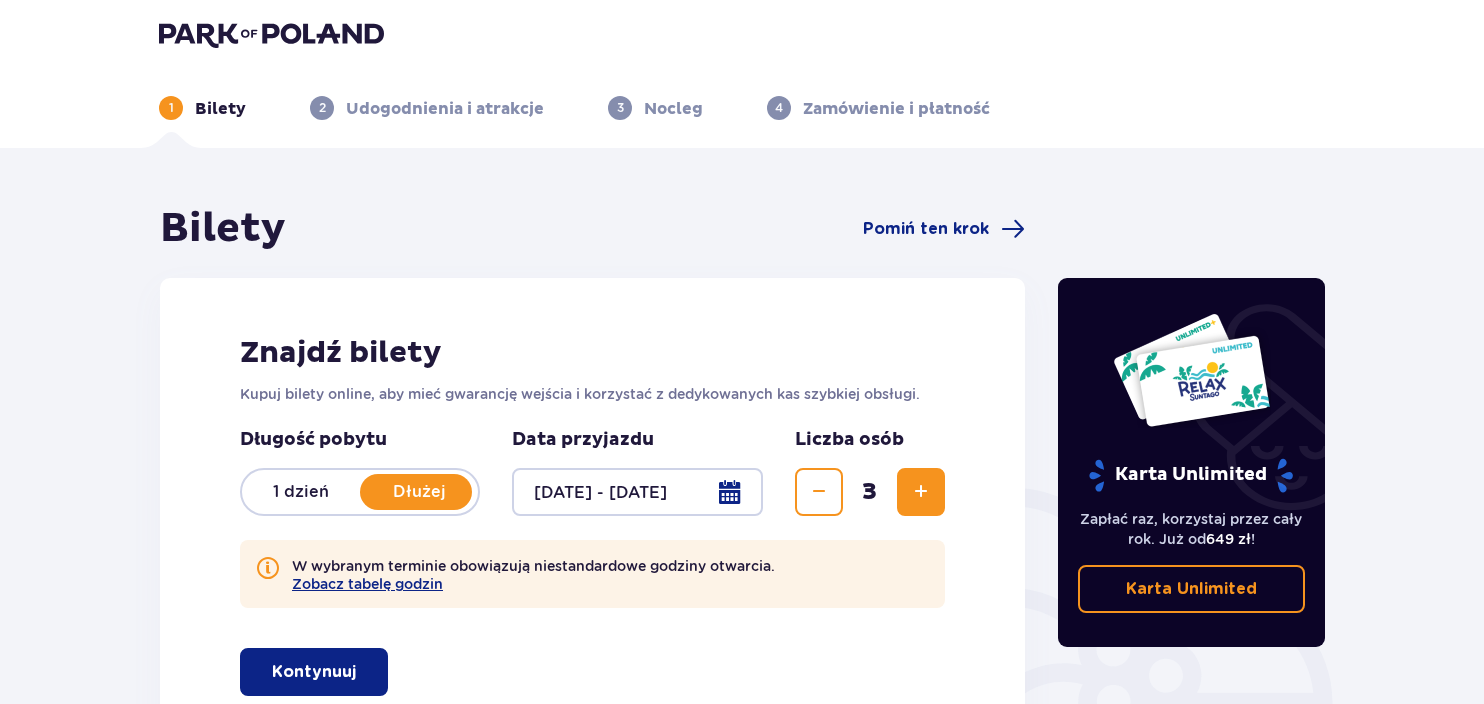 scroll, scrollTop: 0, scrollLeft: 0, axis: both 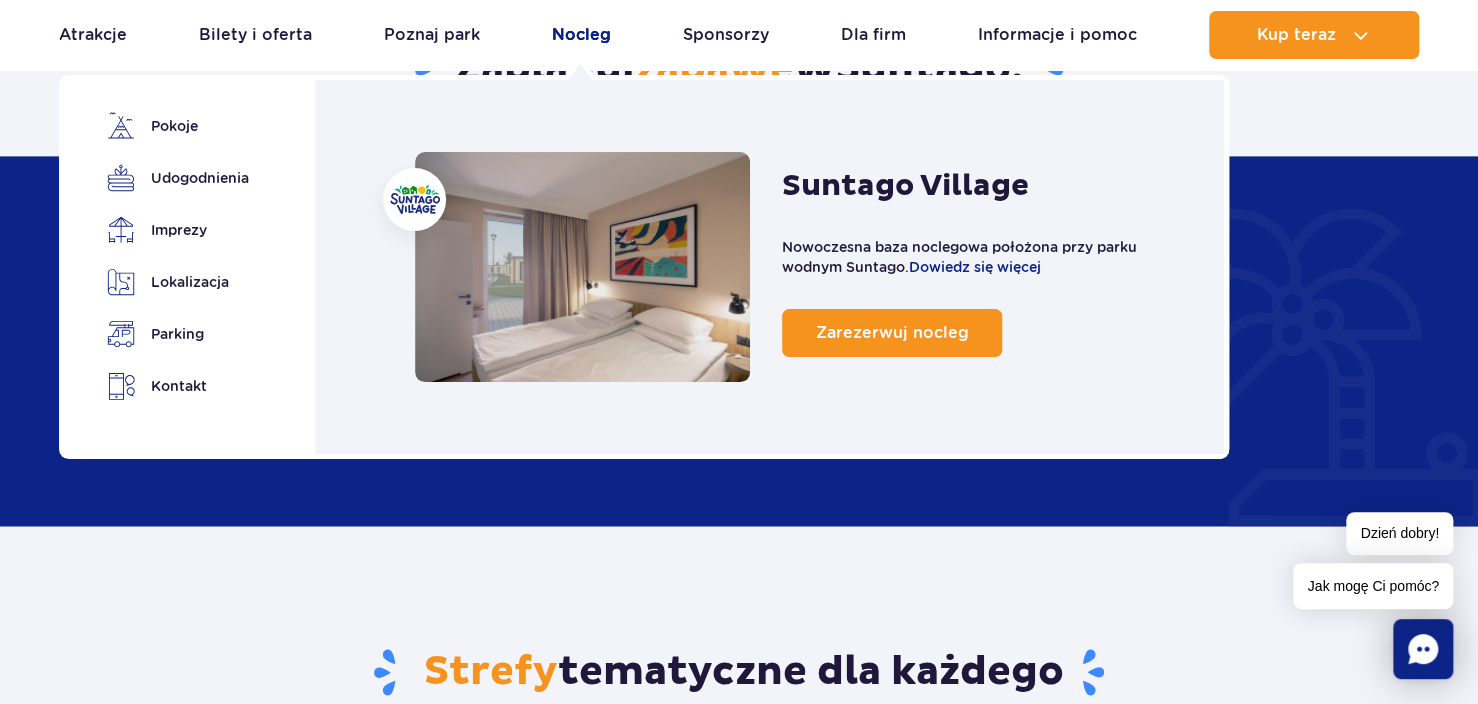 click on "Nocleg" at bounding box center (581, 35) 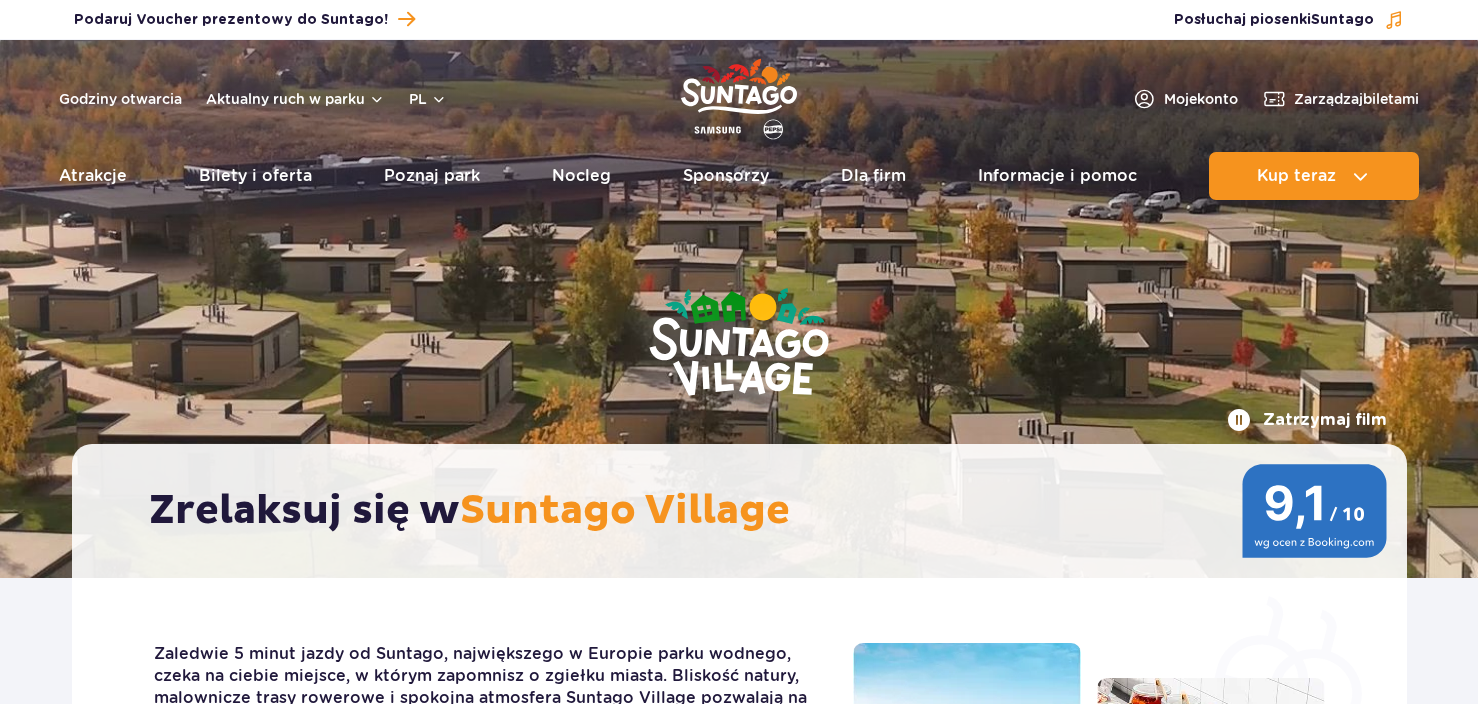 scroll, scrollTop: 0, scrollLeft: 0, axis: both 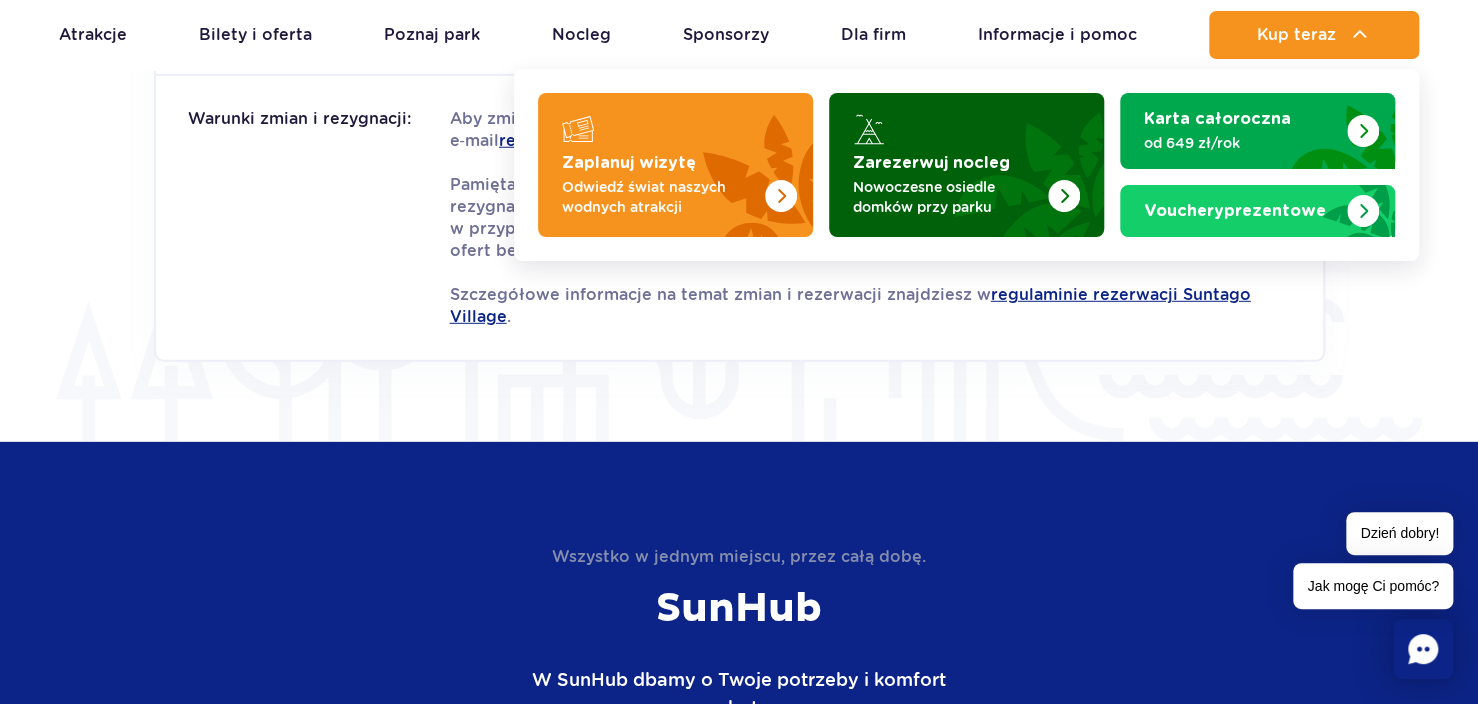 click at bounding box center (1016, 159) 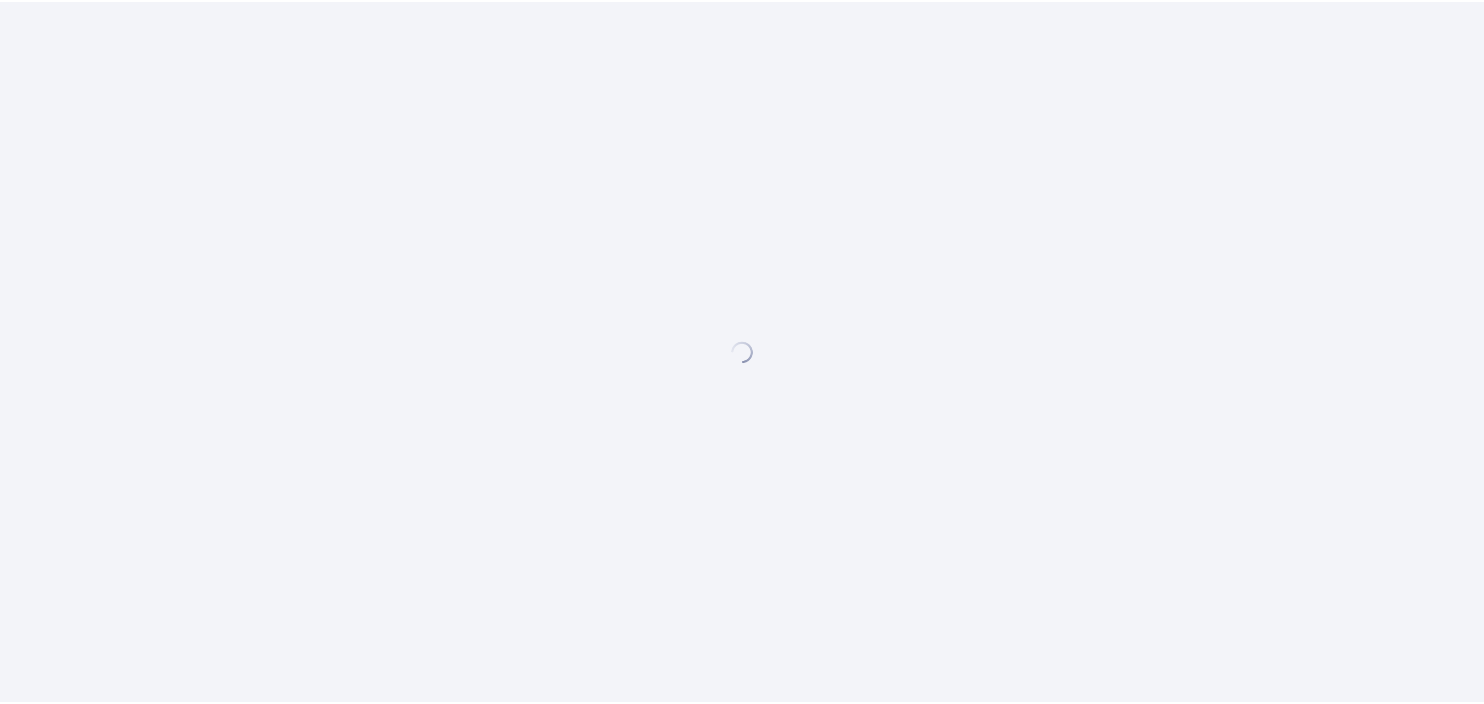 scroll, scrollTop: 0, scrollLeft: 0, axis: both 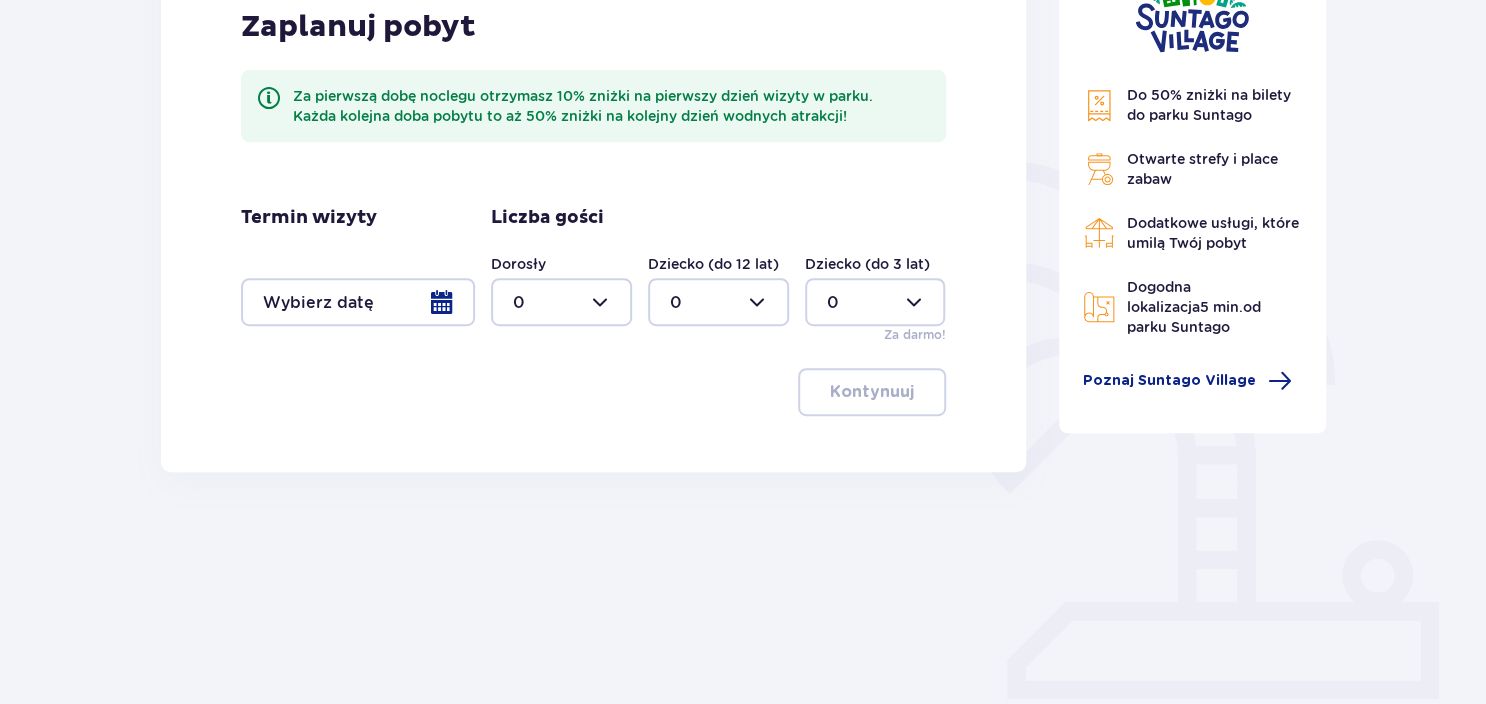 click at bounding box center (358, 302) 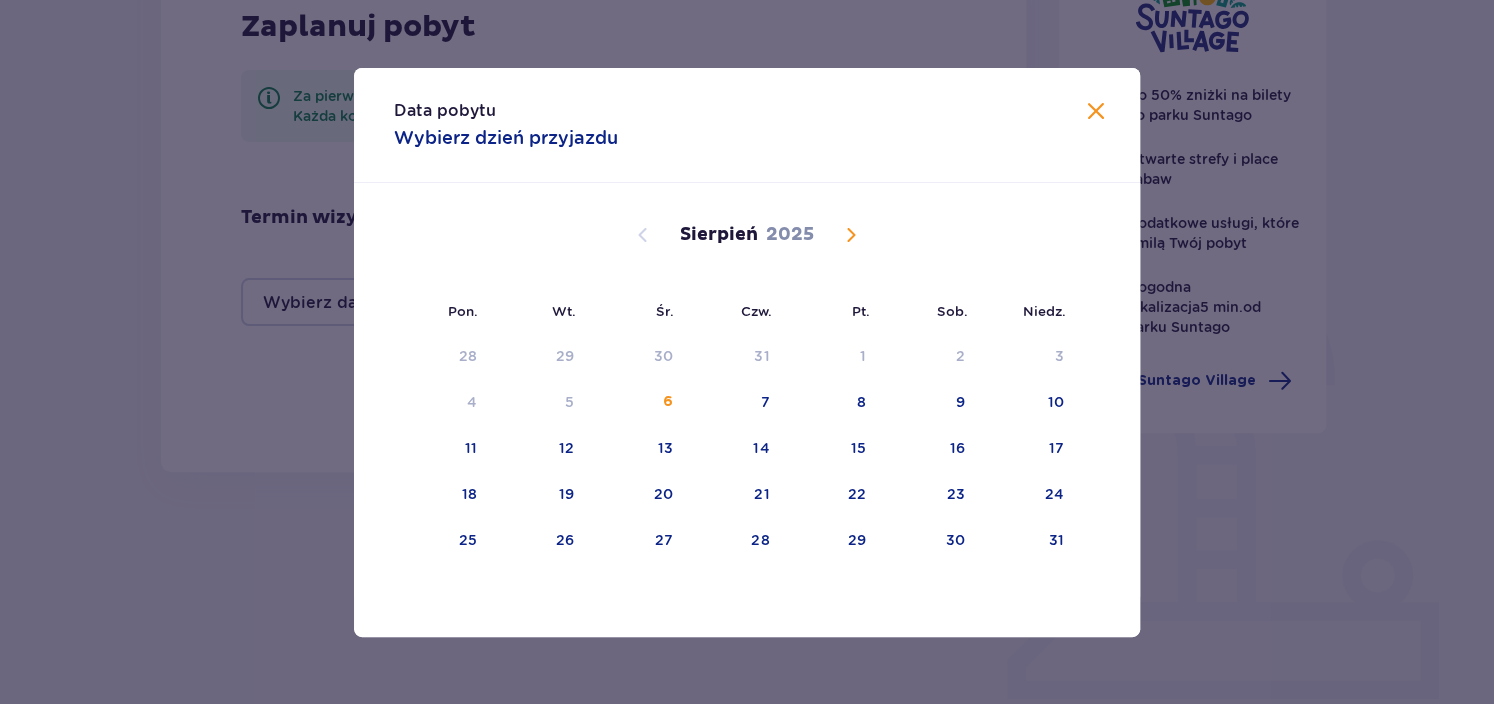 click at bounding box center (851, 235) 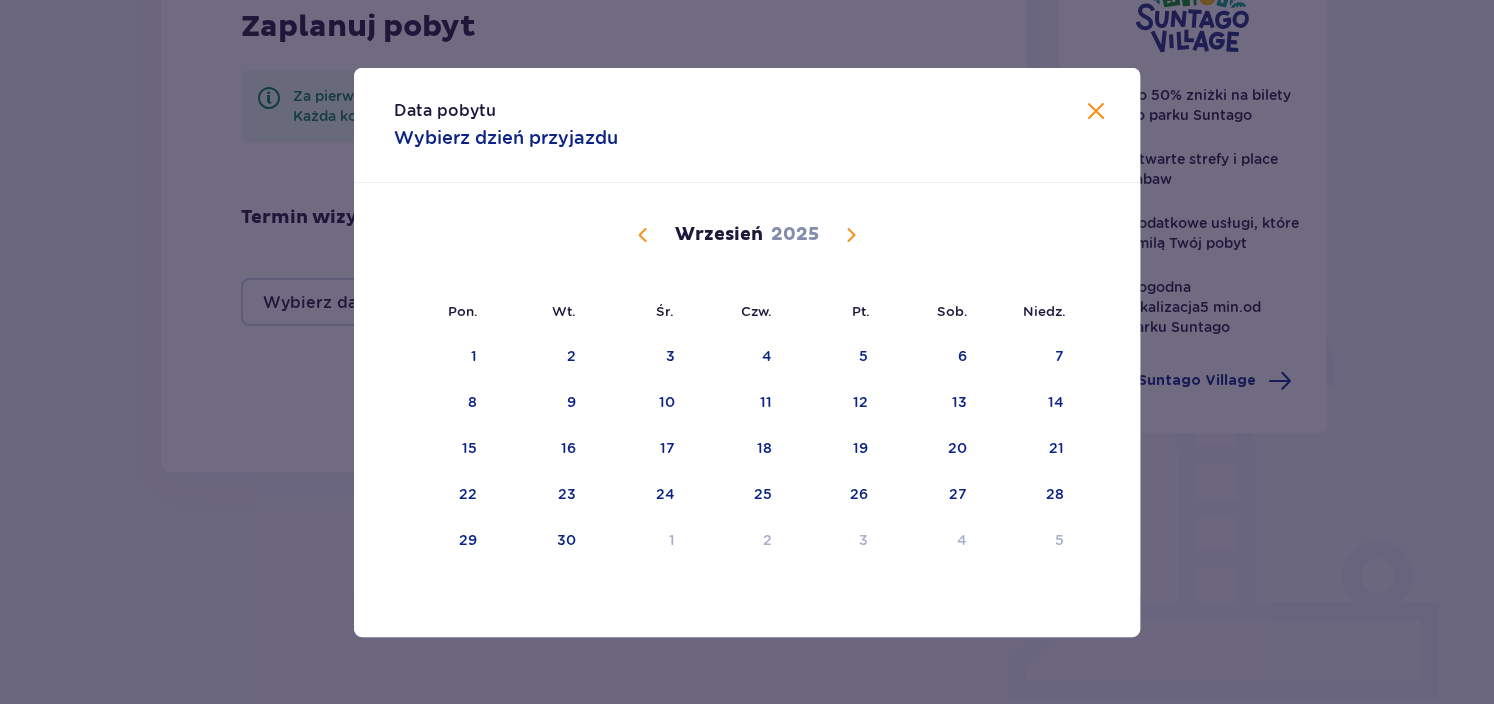 click at bounding box center [851, 235] 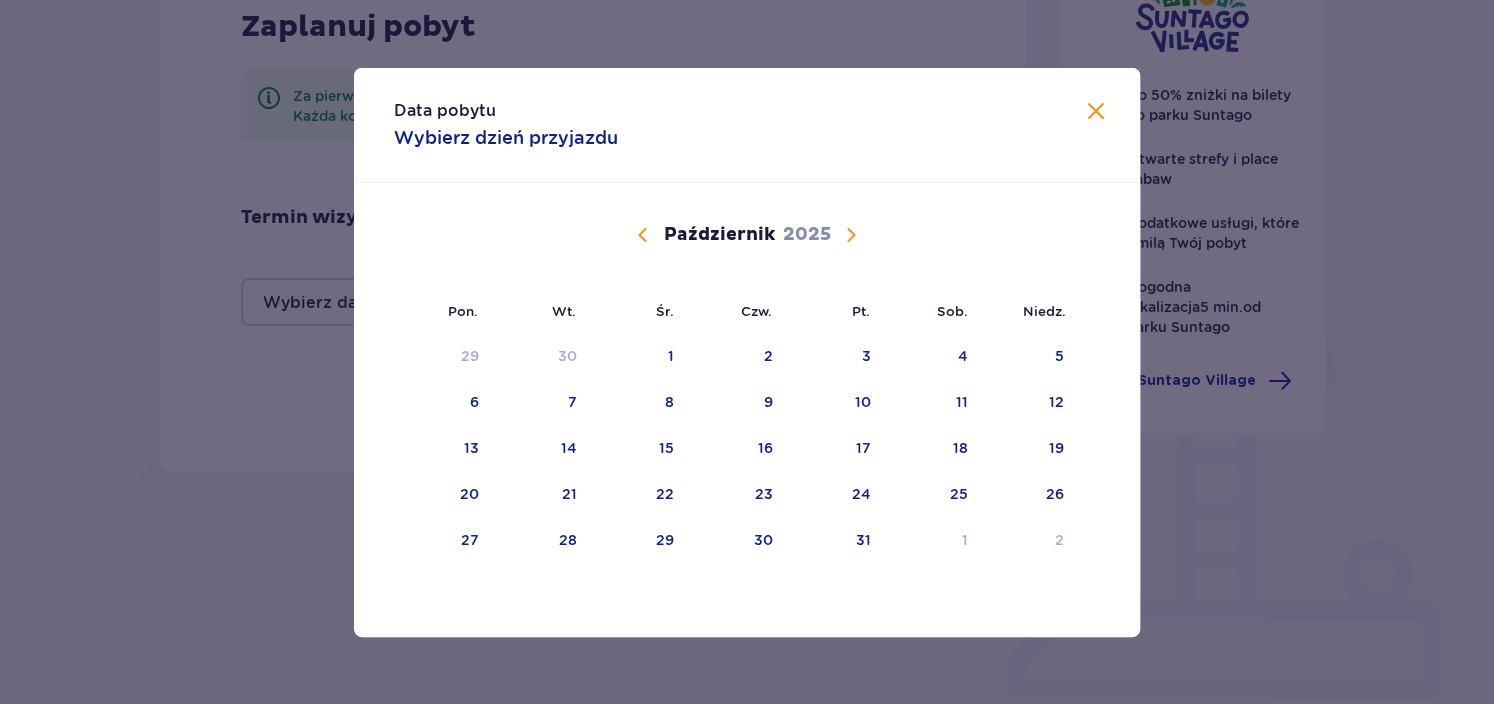 click at bounding box center (851, 235) 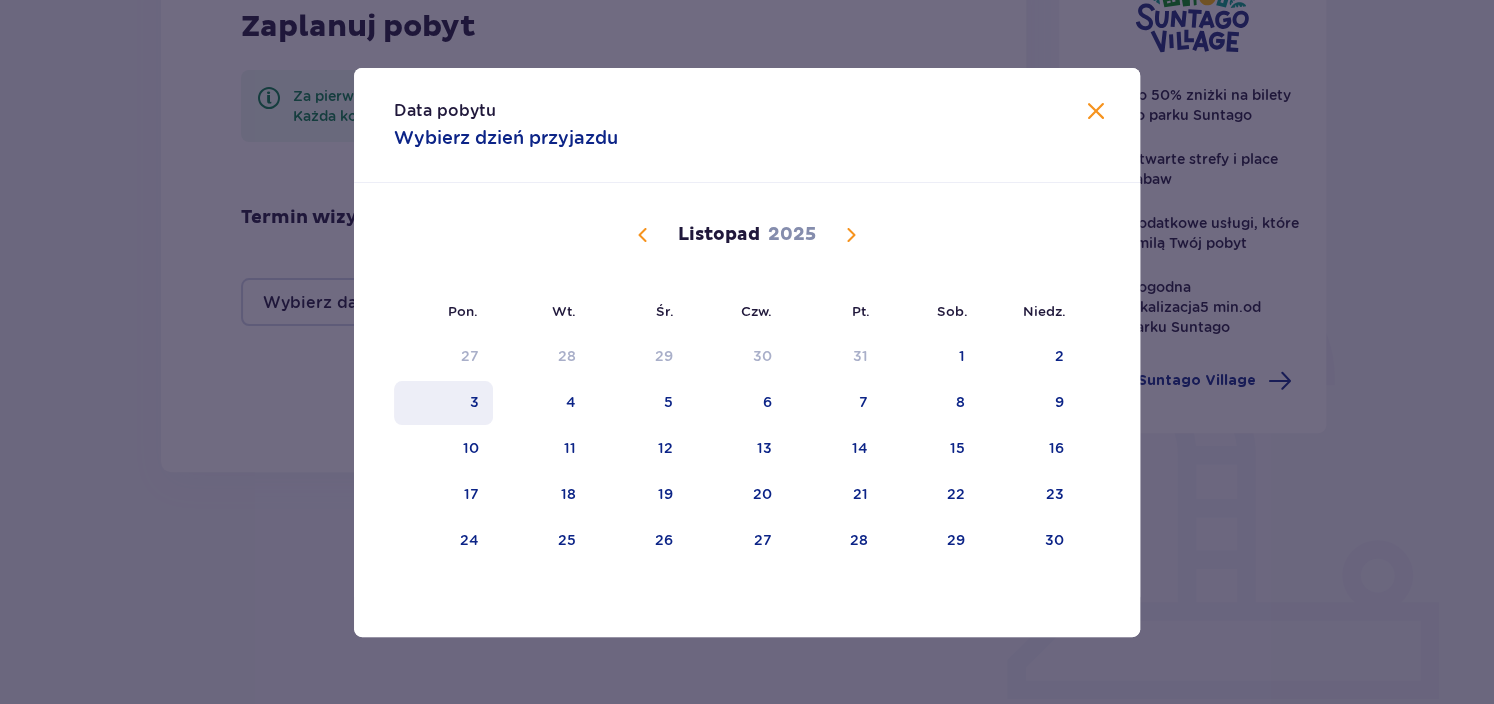 click on "3" at bounding box center (443, 403) 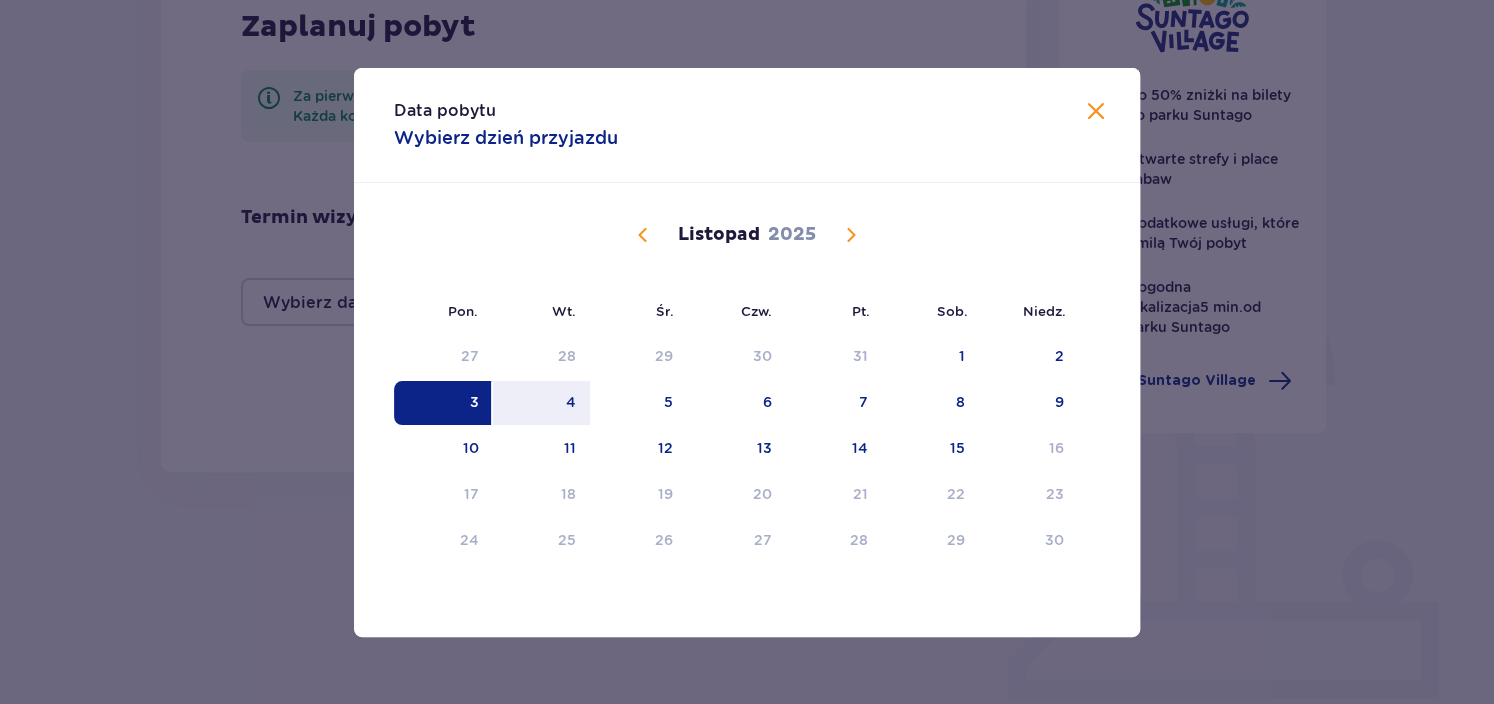 click on "3" at bounding box center [443, 403] 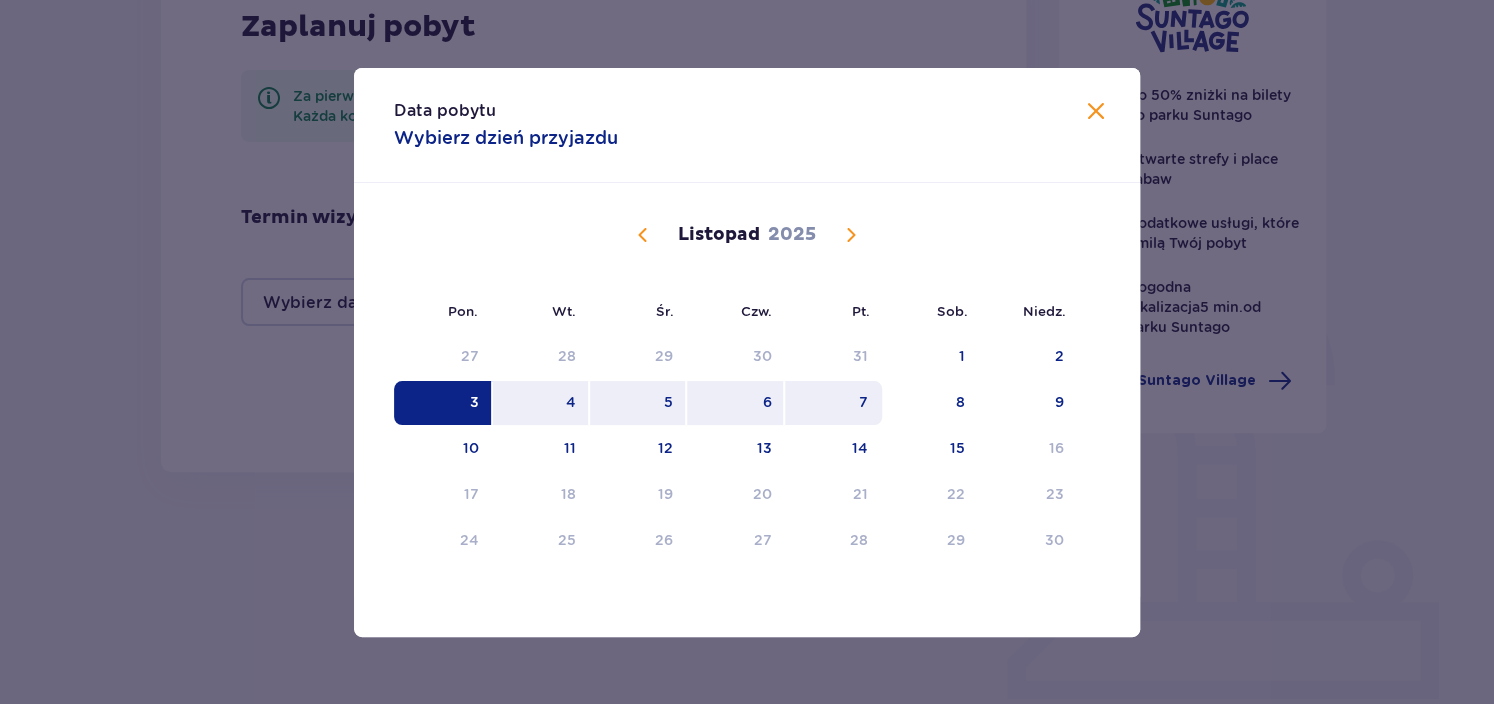 click on "7" at bounding box center (833, 403) 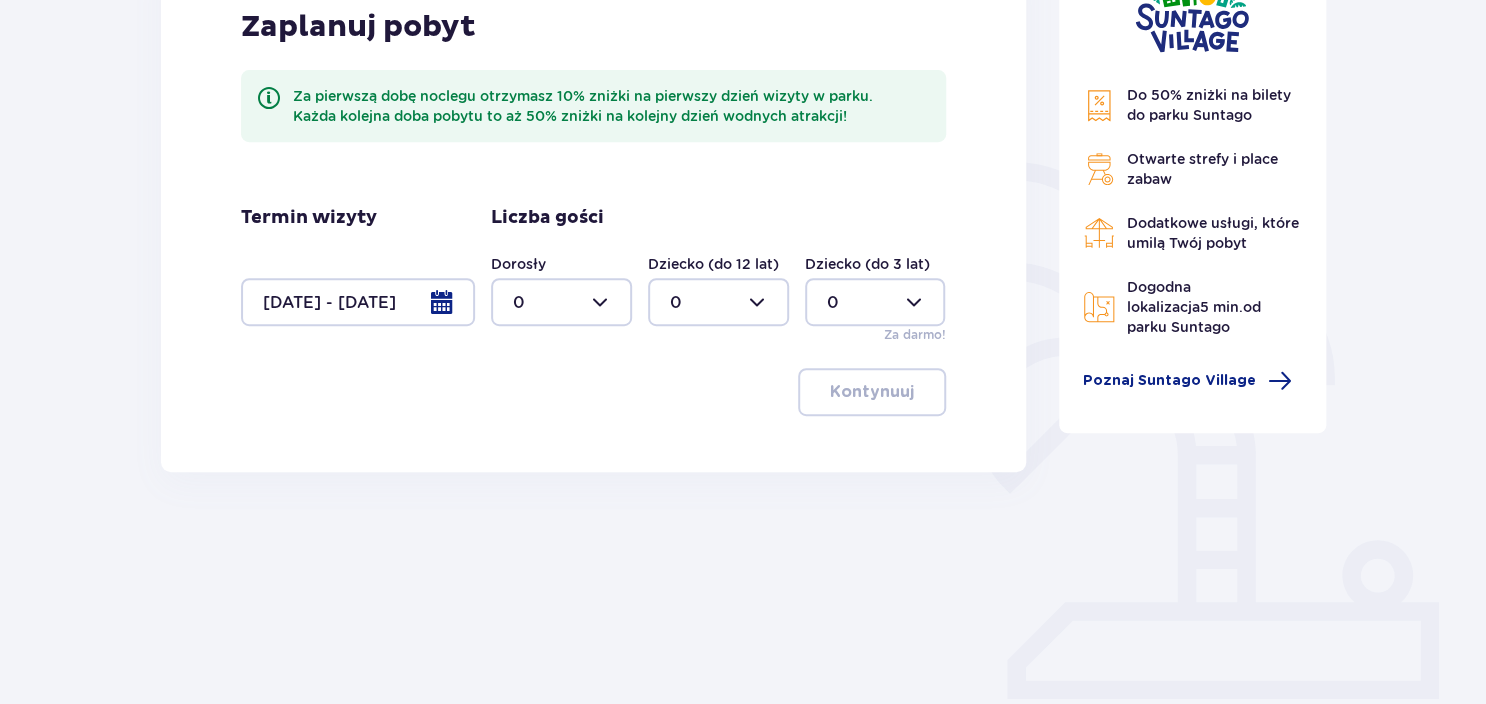 click at bounding box center [358, 302] 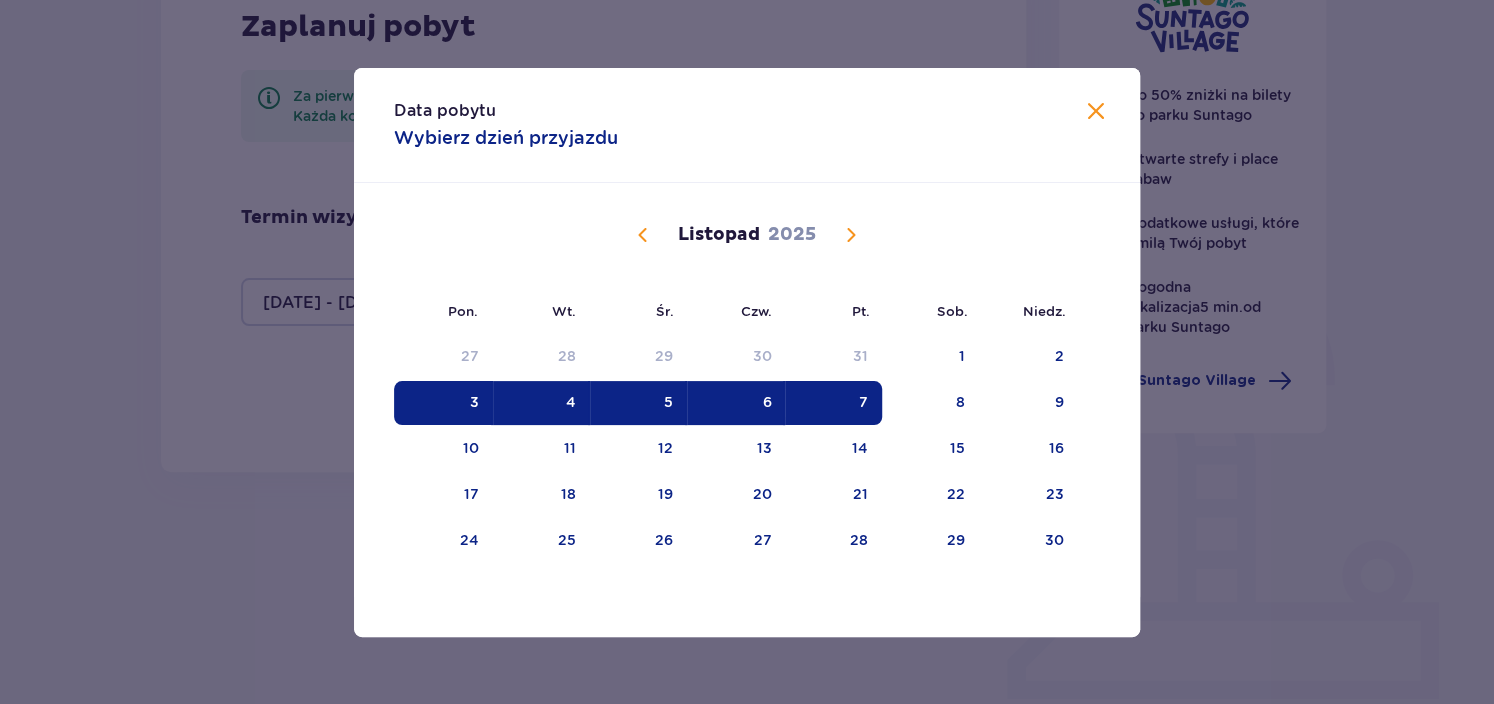 click on "7" at bounding box center [833, 403] 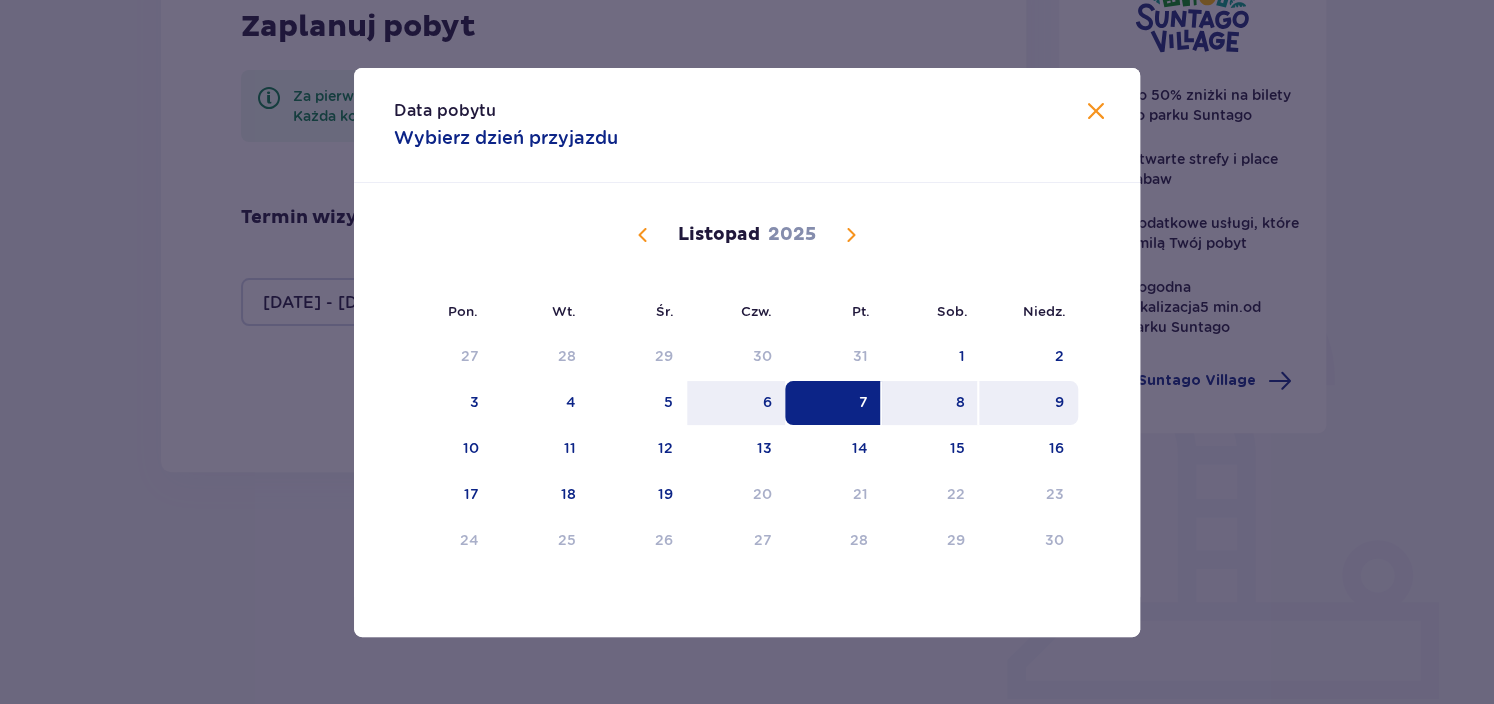 click on "9" at bounding box center [1028, 403] 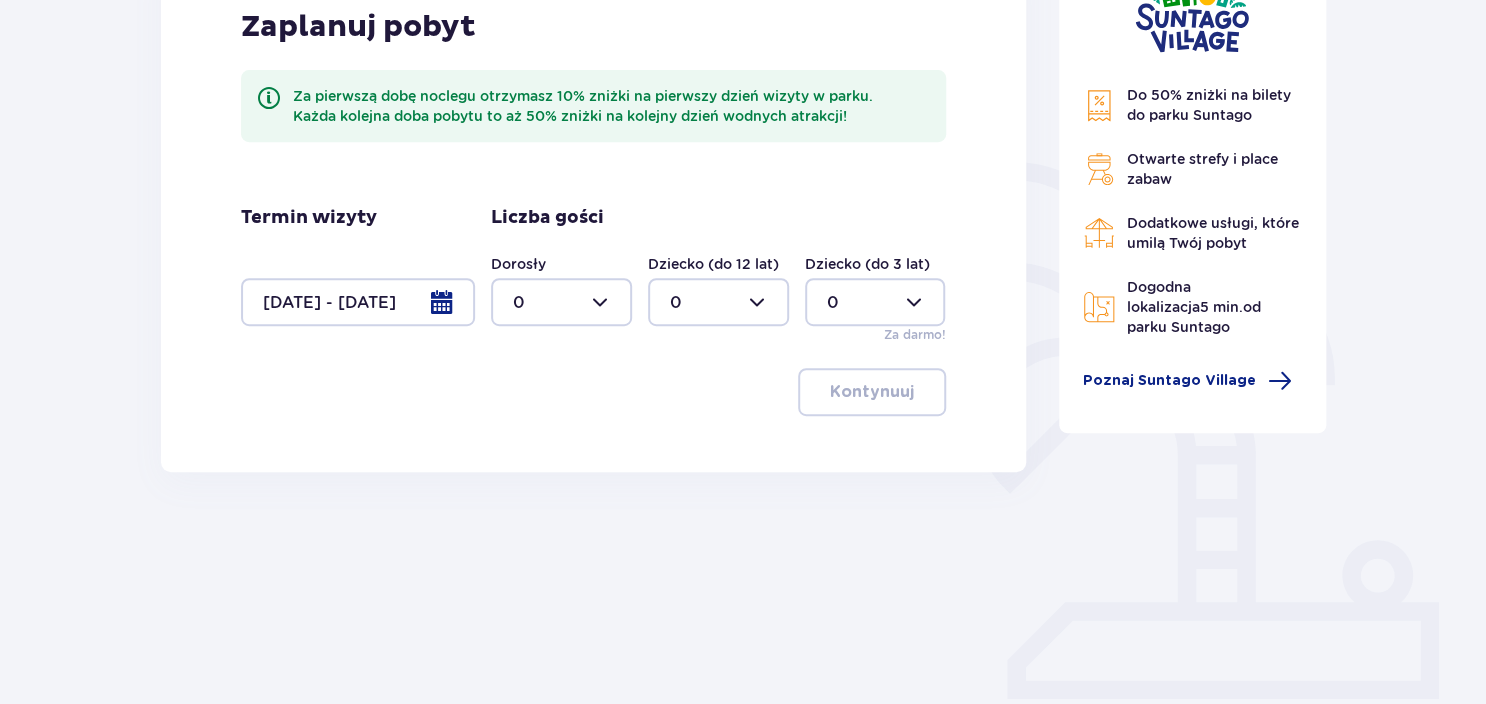 click at bounding box center (561, 302) 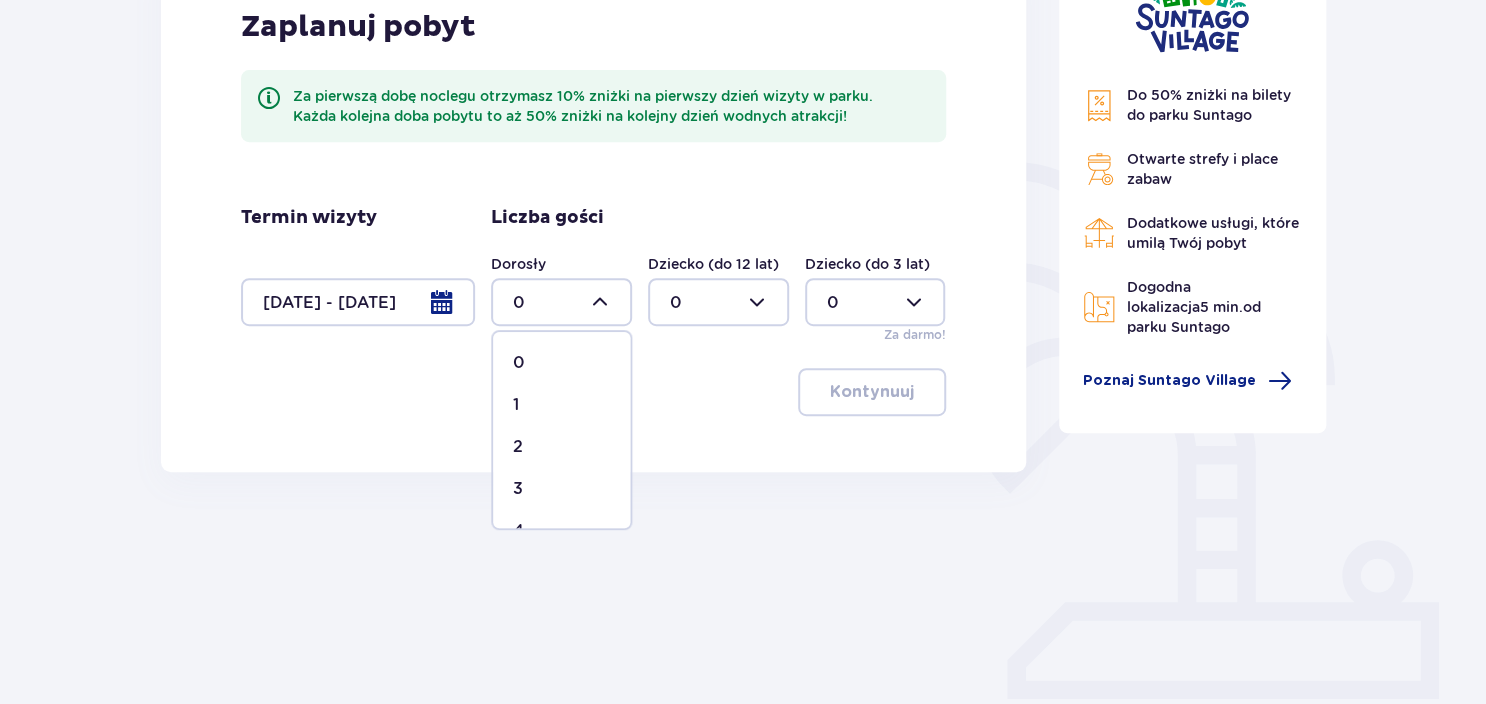click on "2" at bounding box center (561, 447) 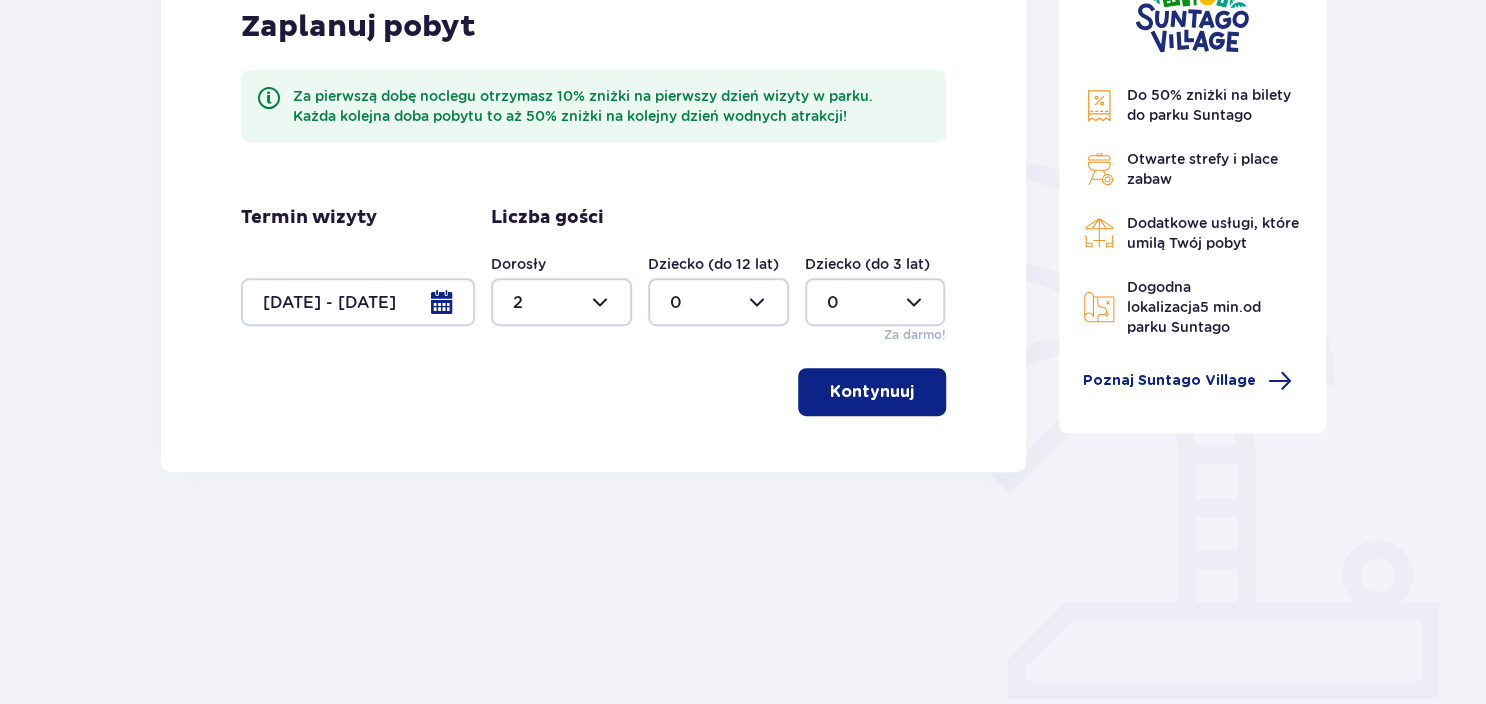 type on "2" 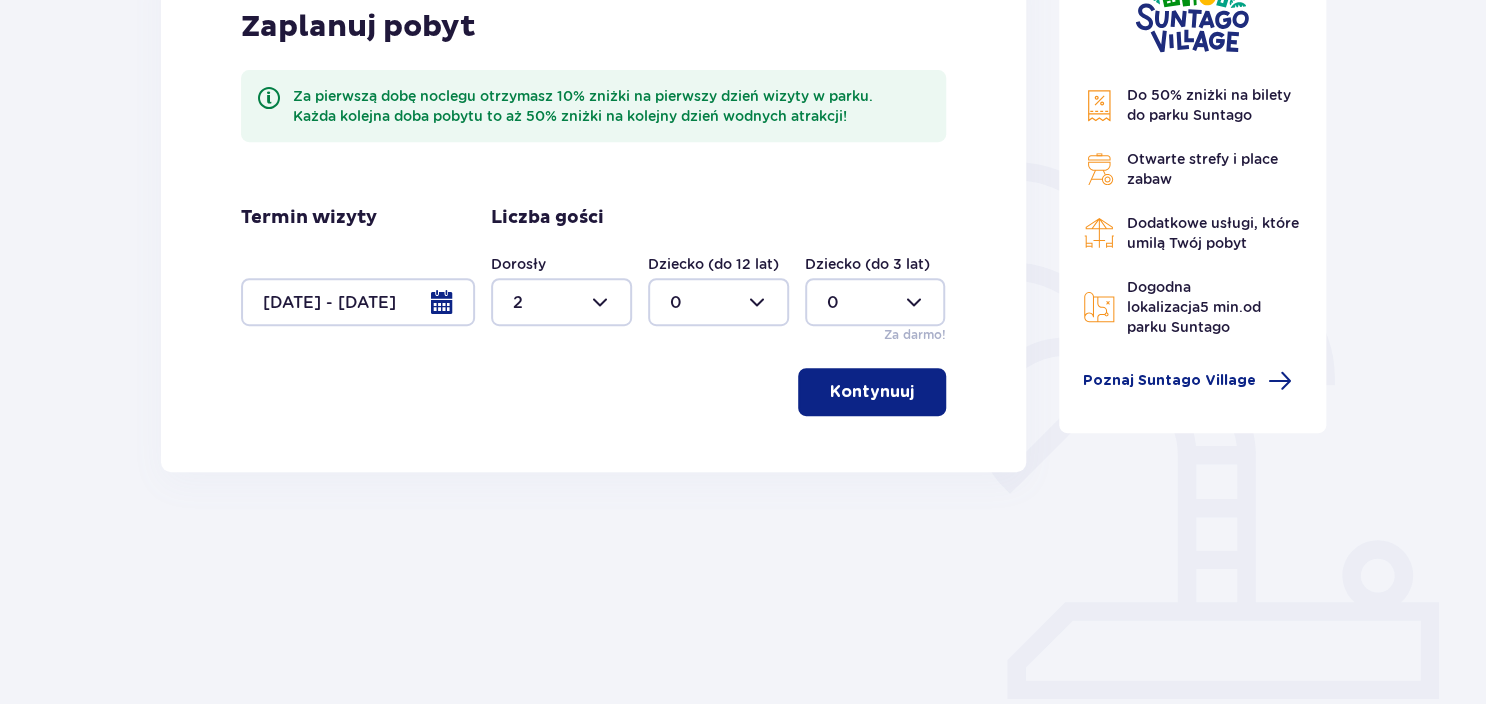 click at bounding box center (875, 302) 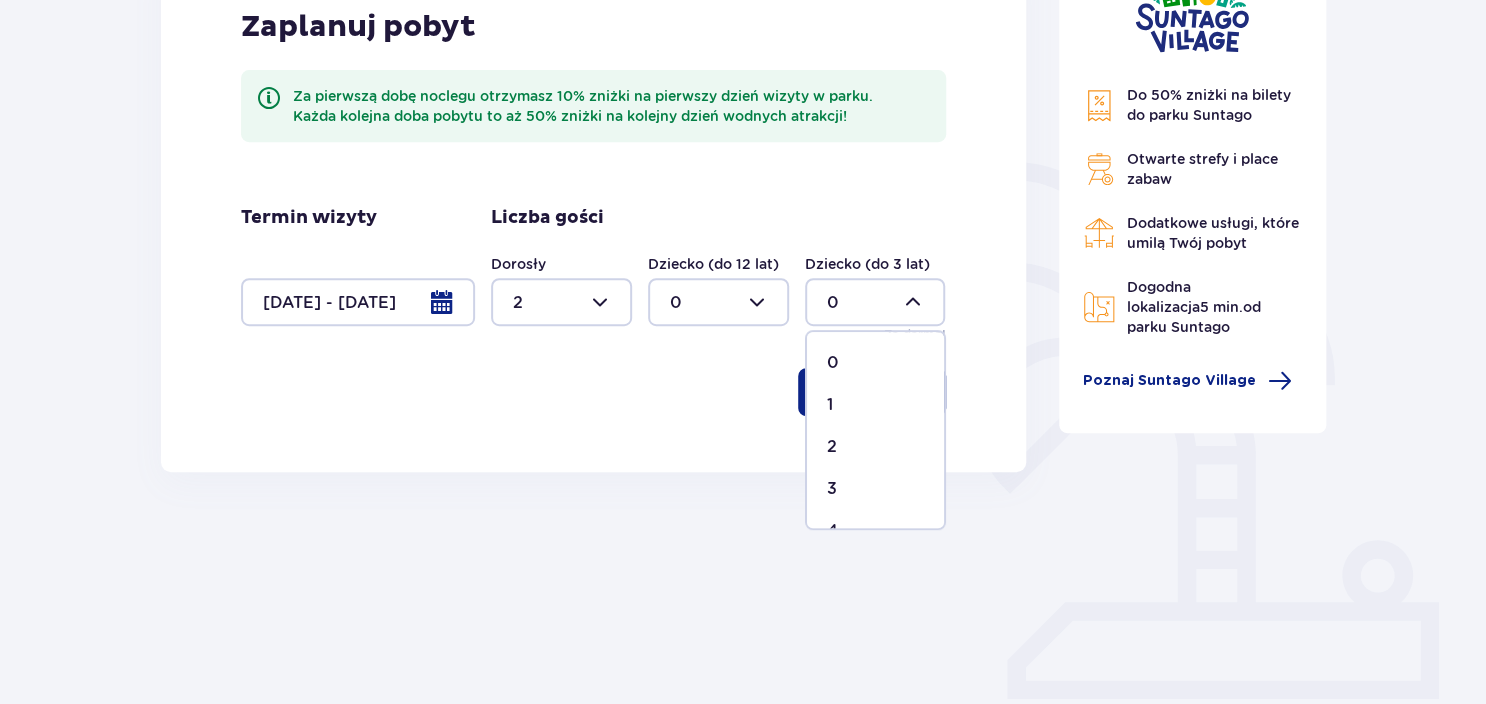 click on "1" at bounding box center [875, 405] 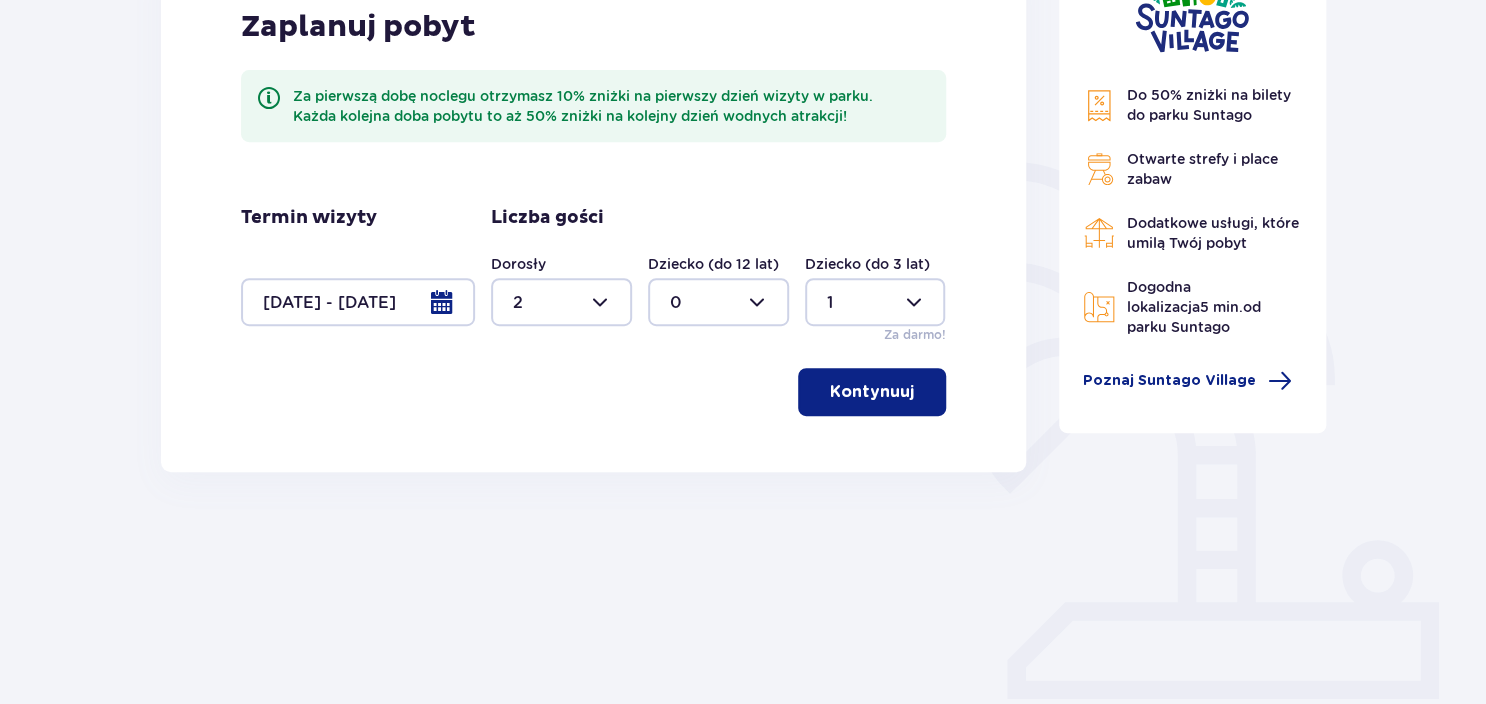 click on "Kontynuuj" at bounding box center [872, 392] 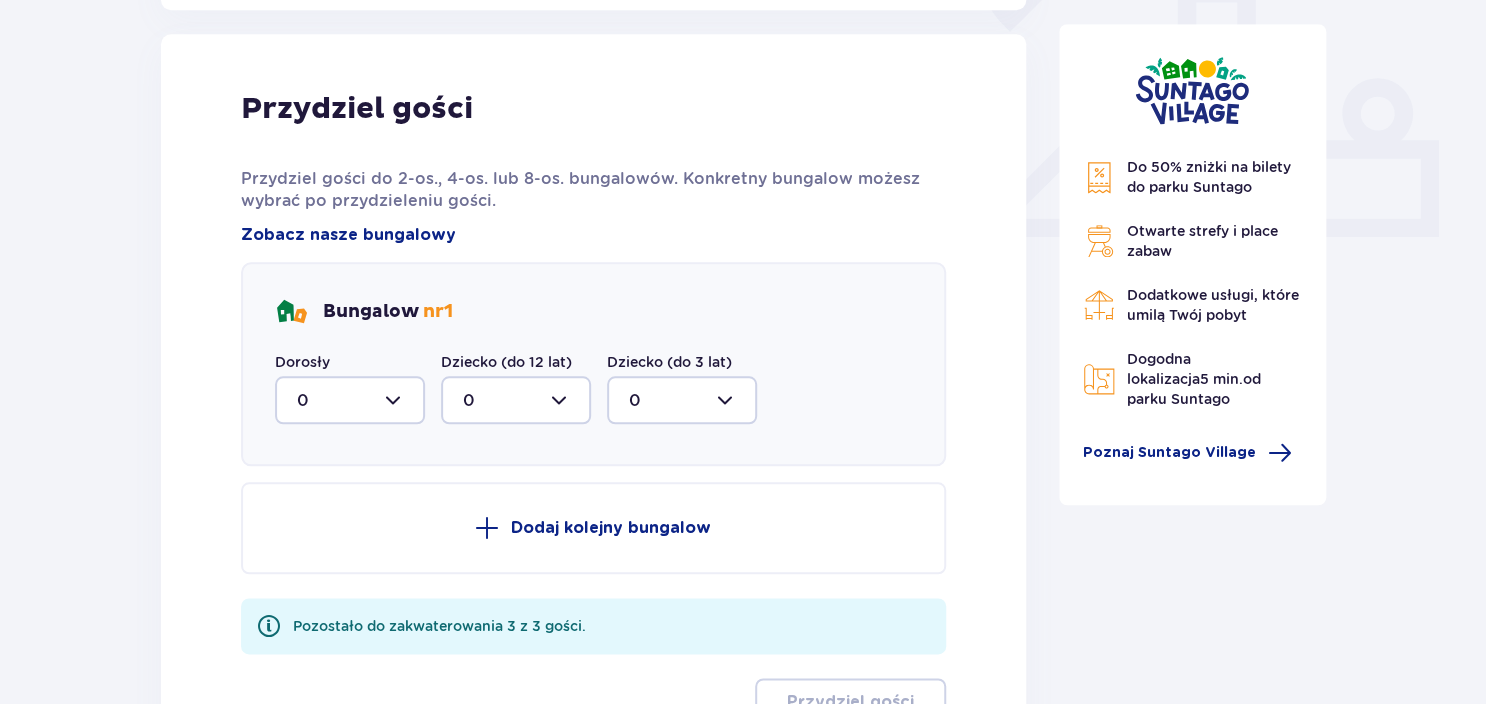 scroll, scrollTop: 805, scrollLeft: 0, axis: vertical 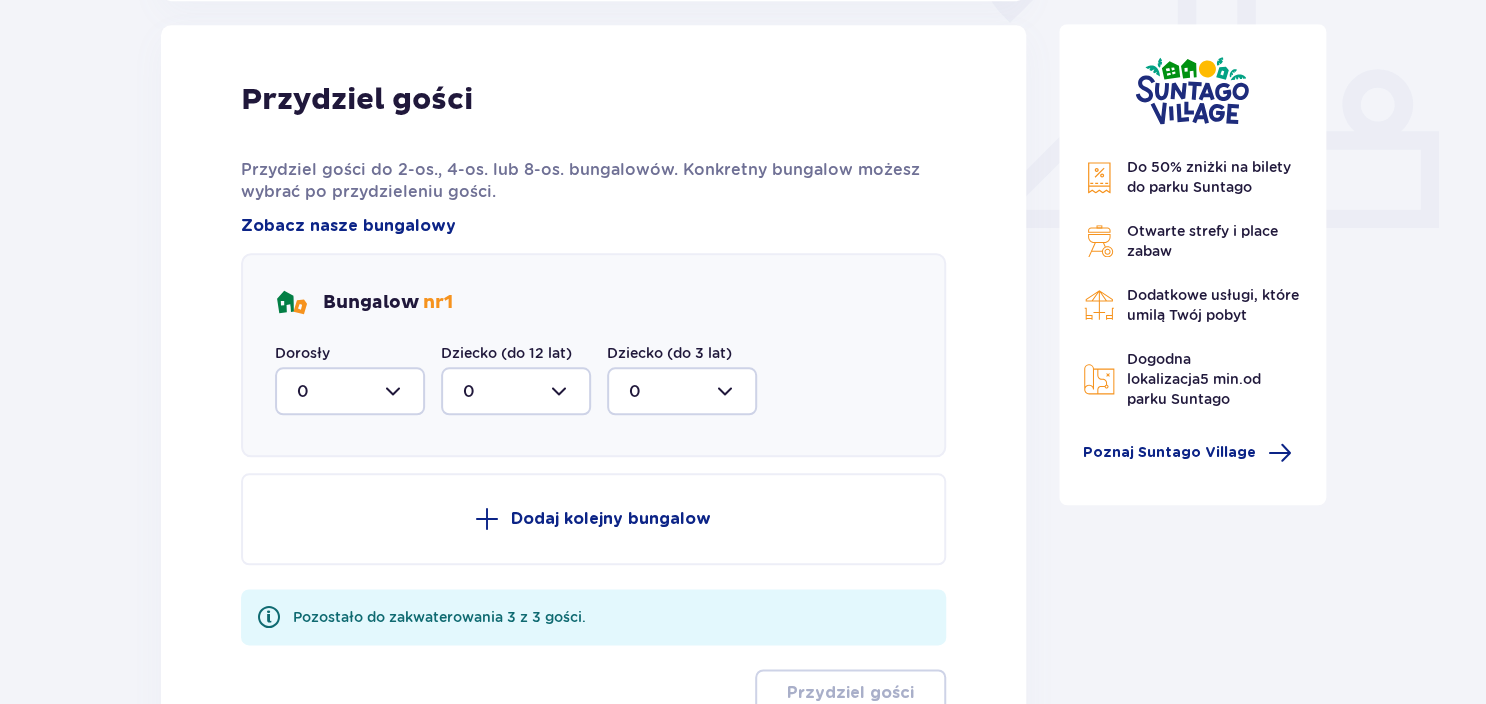 click on "Do 50% zniżki na bilety do parku Suntago   Otwarte strefy i place zabaw   Dodatkowe usługi, które umilą Twój pobyt   Dogodna lokalizacja  5 min.  od parku Suntago   Poznaj Suntago Village" at bounding box center (1193, 90) 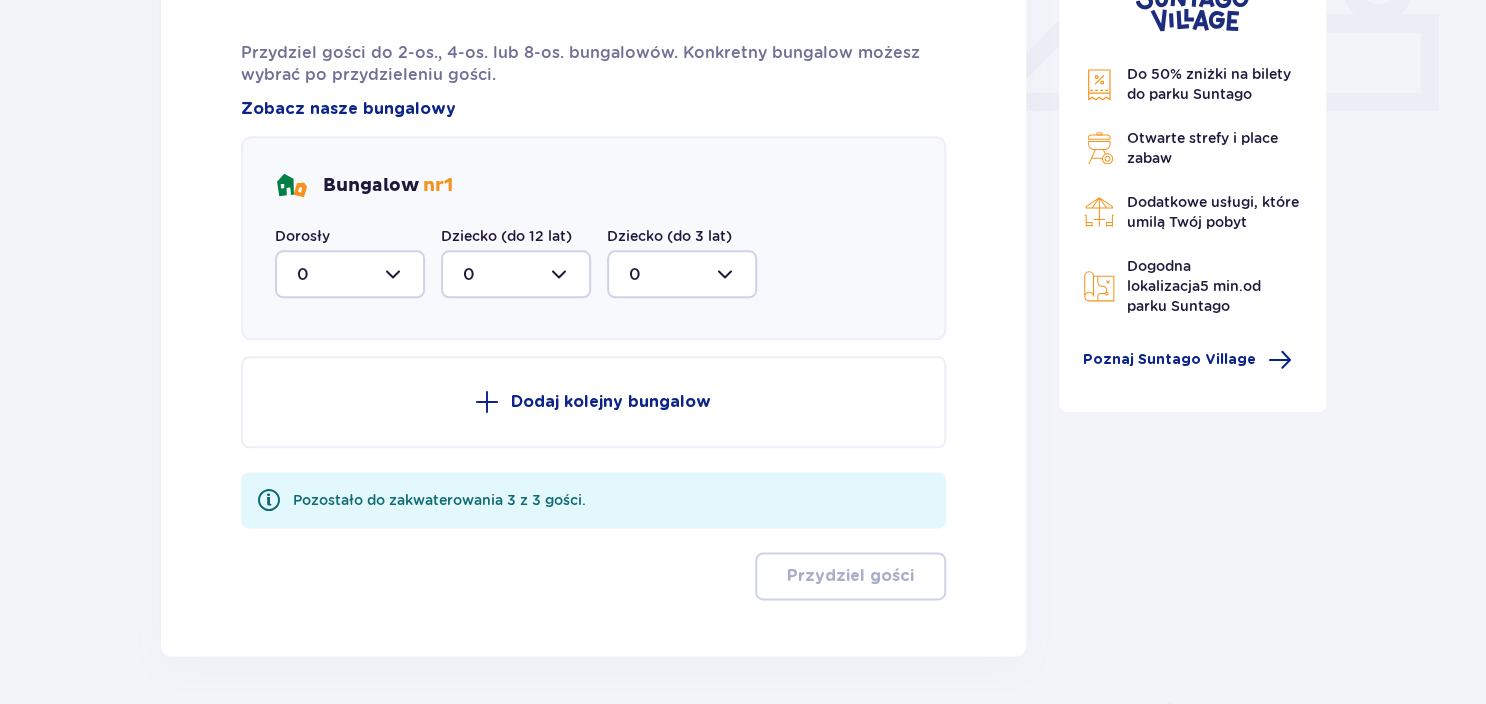 scroll, scrollTop: 925, scrollLeft: 0, axis: vertical 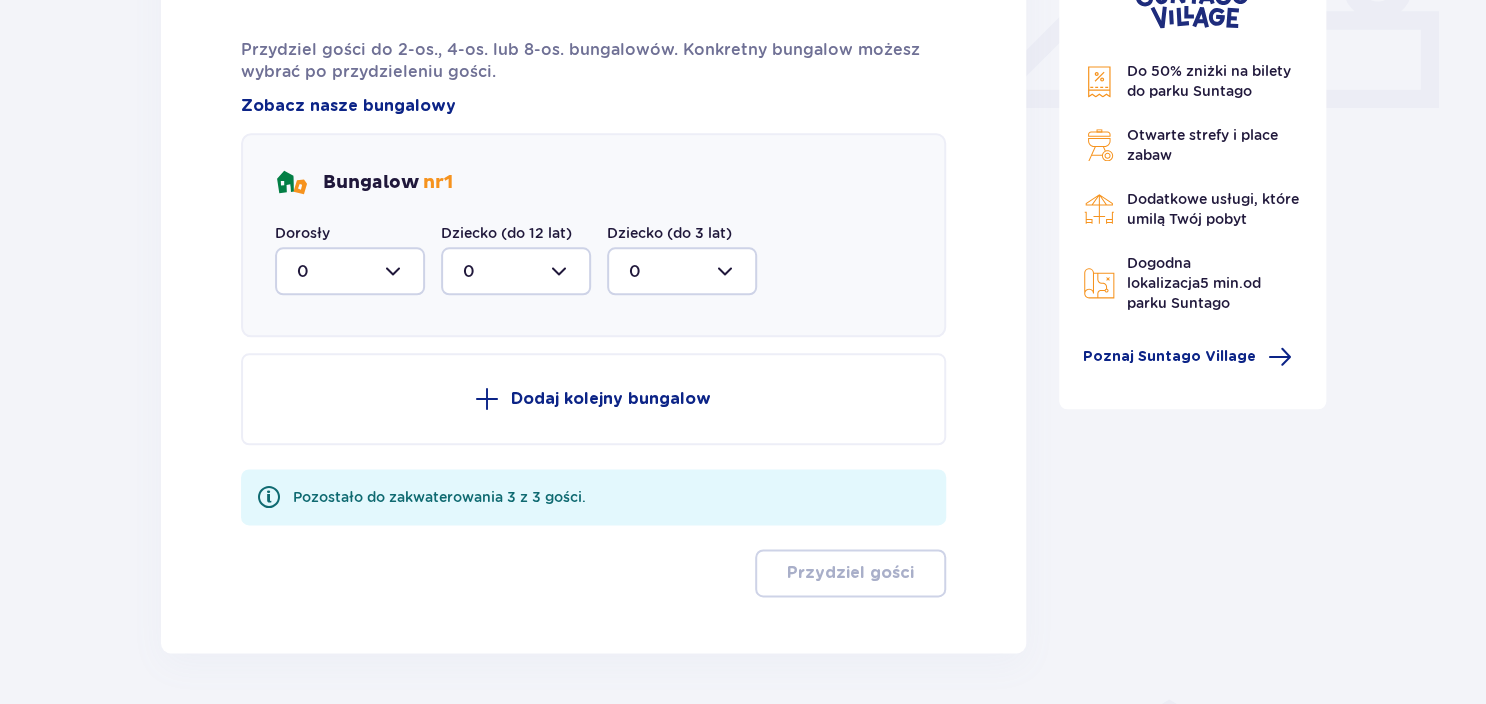 click at bounding box center [350, 271] 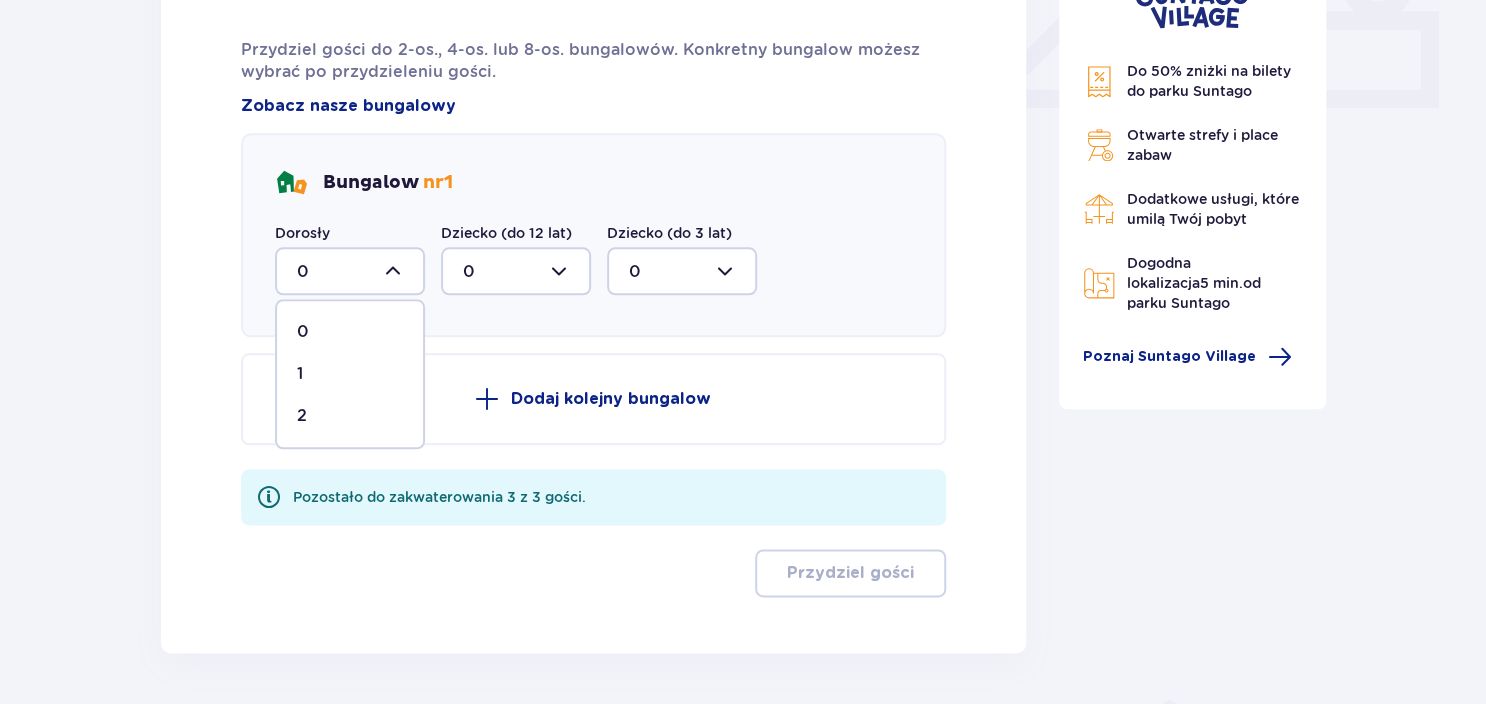 click on "2" at bounding box center (350, 416) 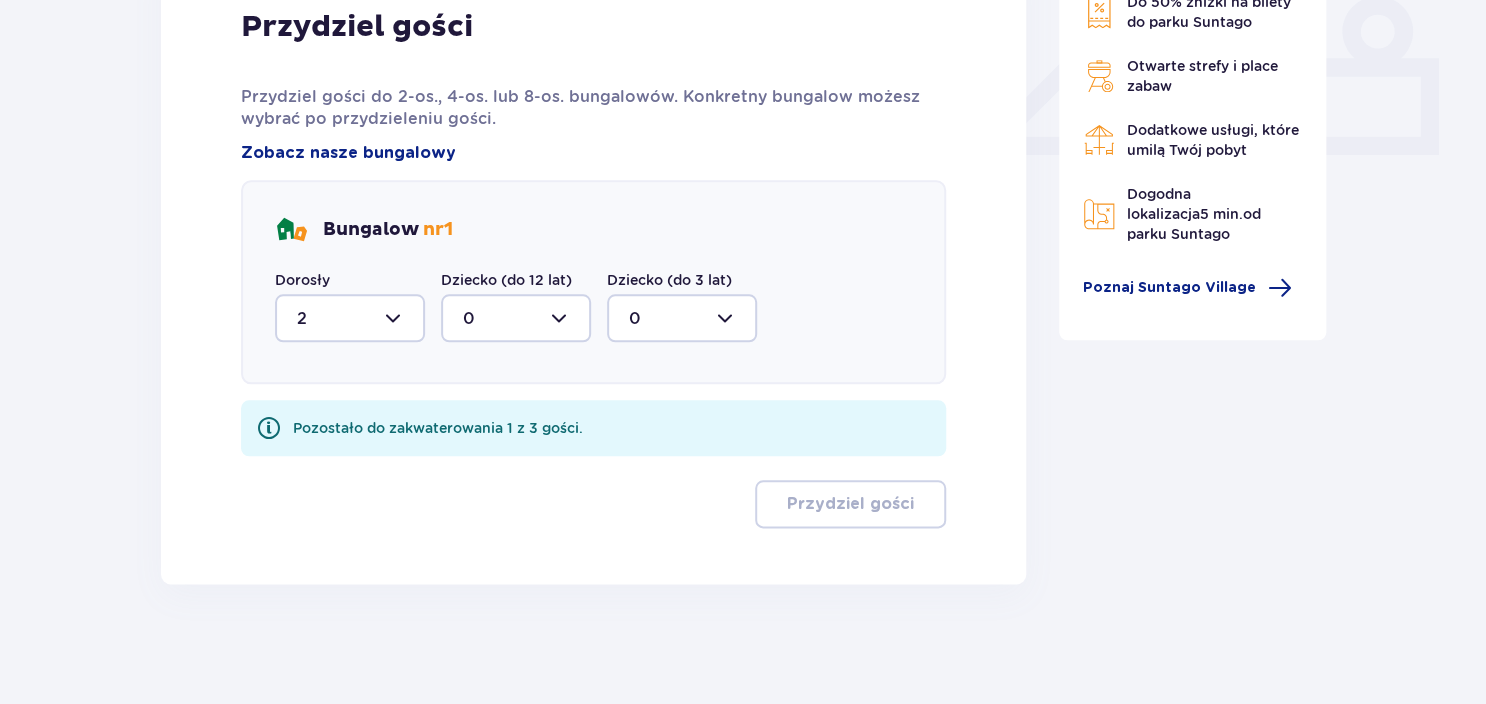 scroll, scrollTop: 877, scrollLeft: 0, axis: vertical 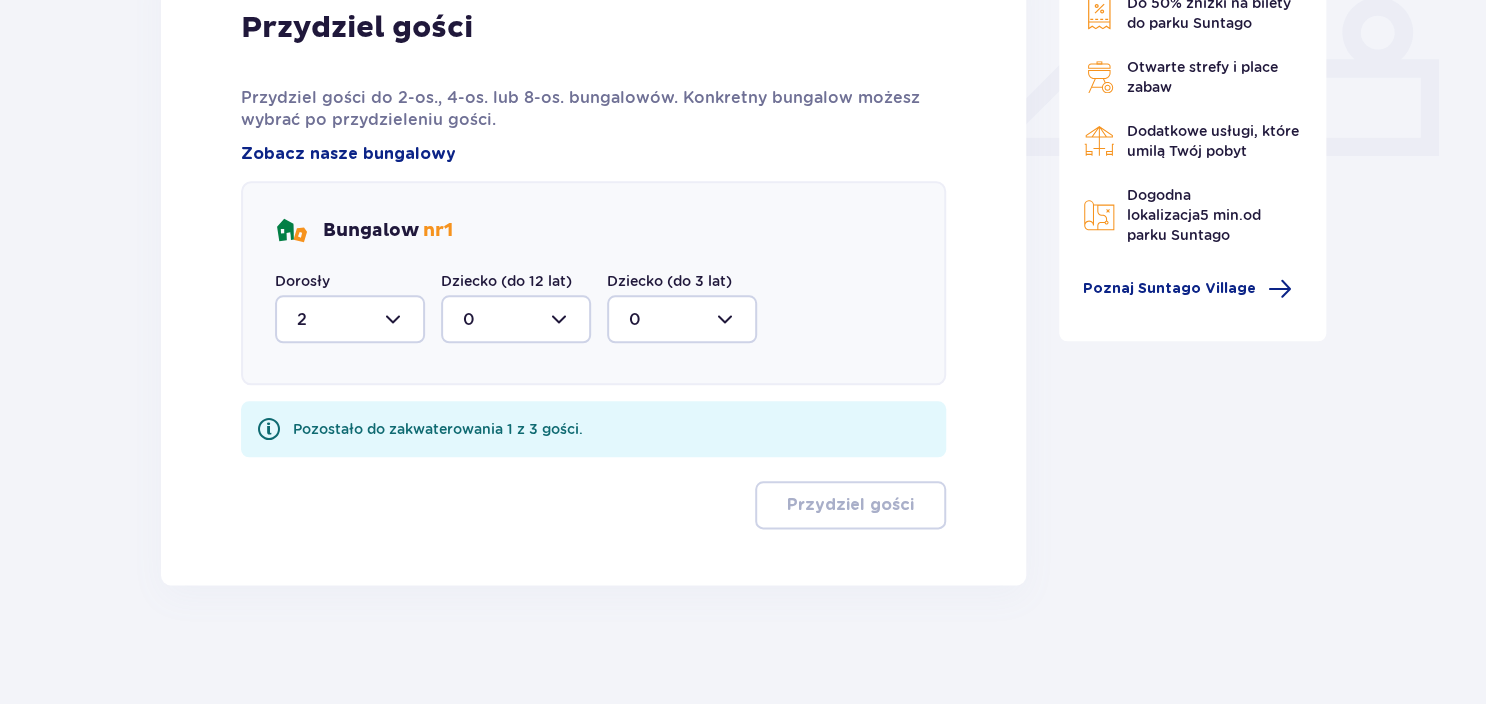 click at bounding box center (682, 319) 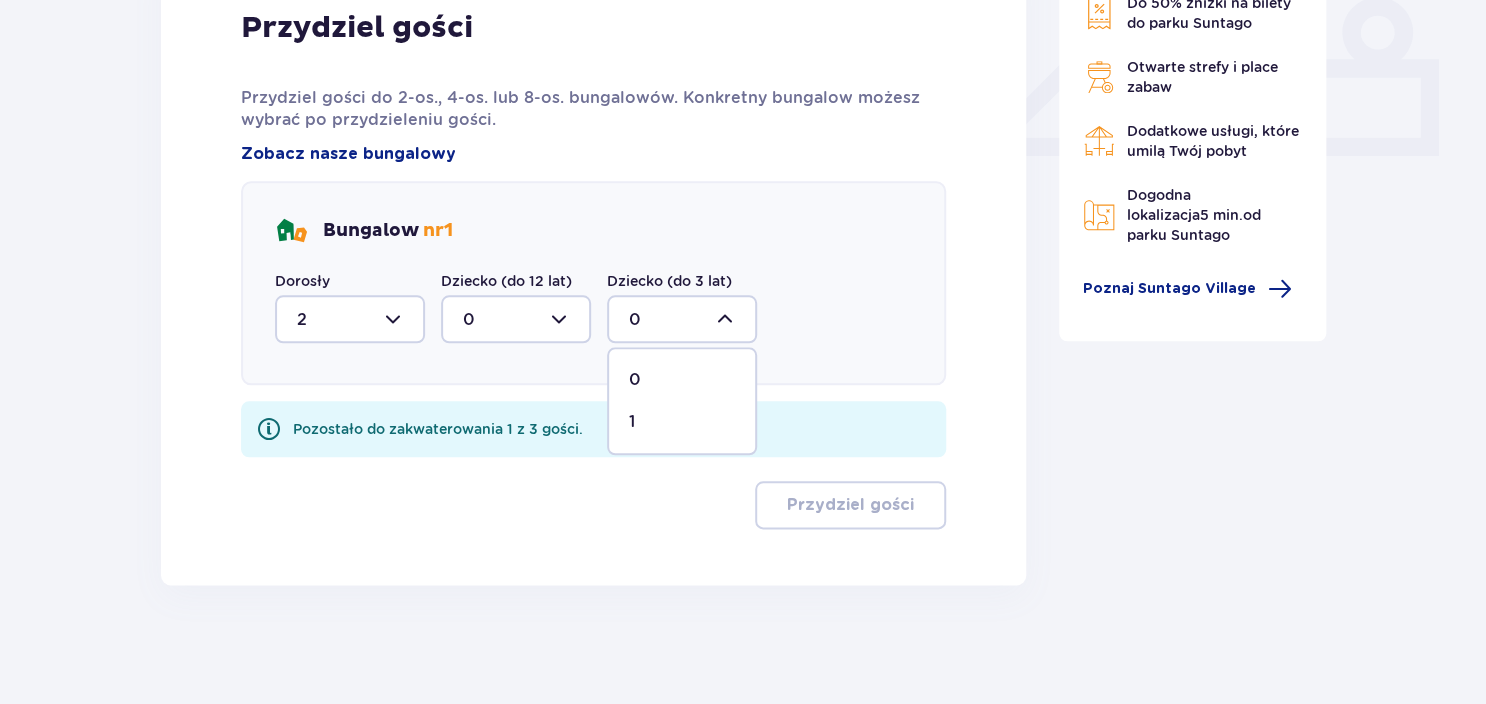 click on "1" at bounding box center (682, 422) 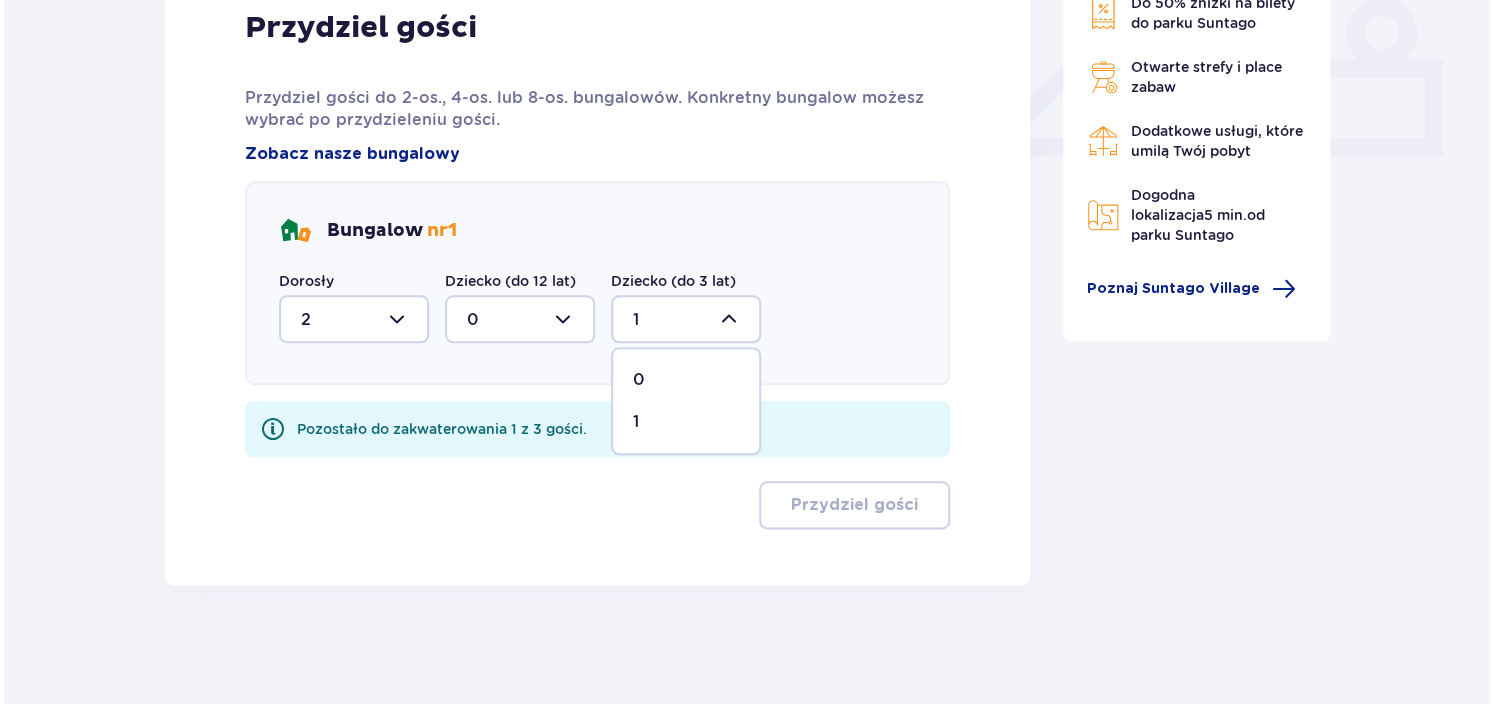 scroll, scrollTop: 797, scrollLeft: 0, axis: vertical 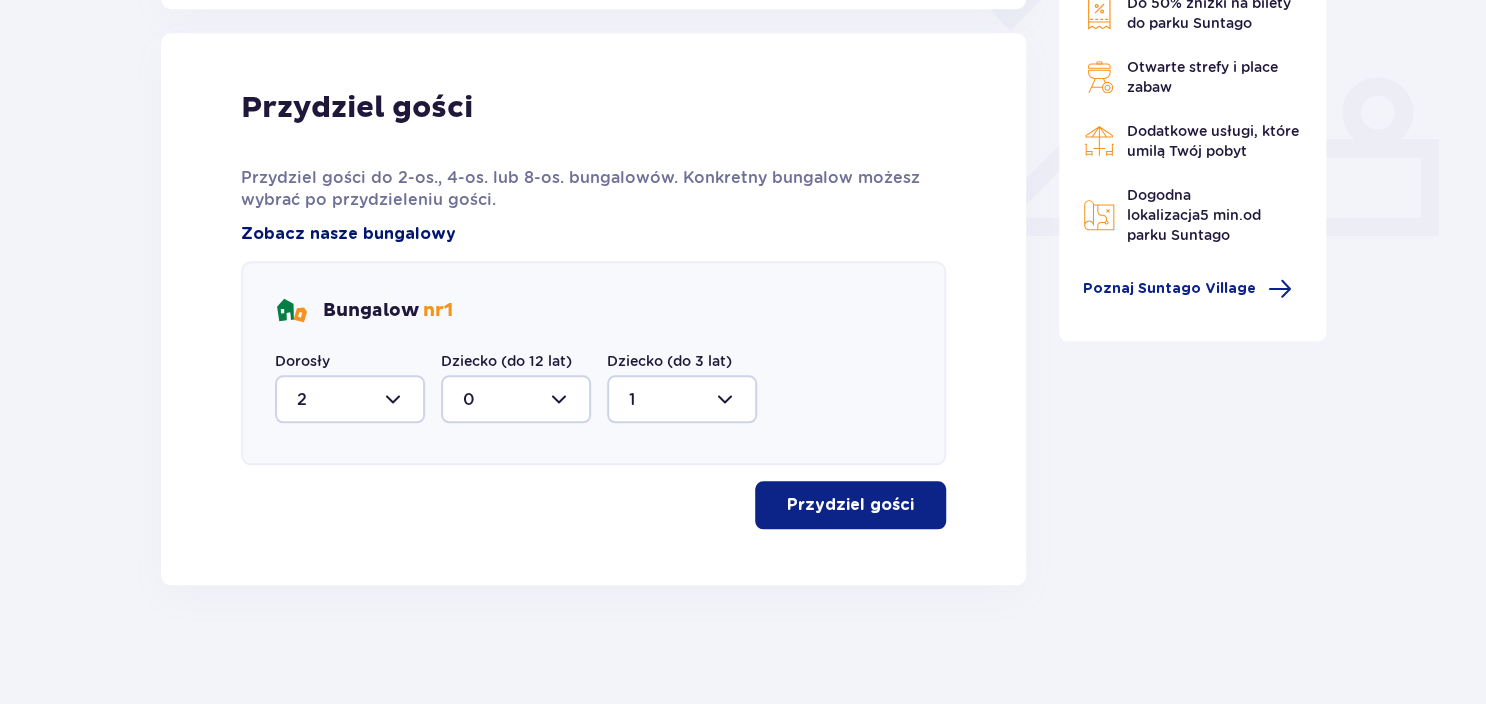 click on "Zobacz nasze bungalowy" at bounding box center (348, 234) 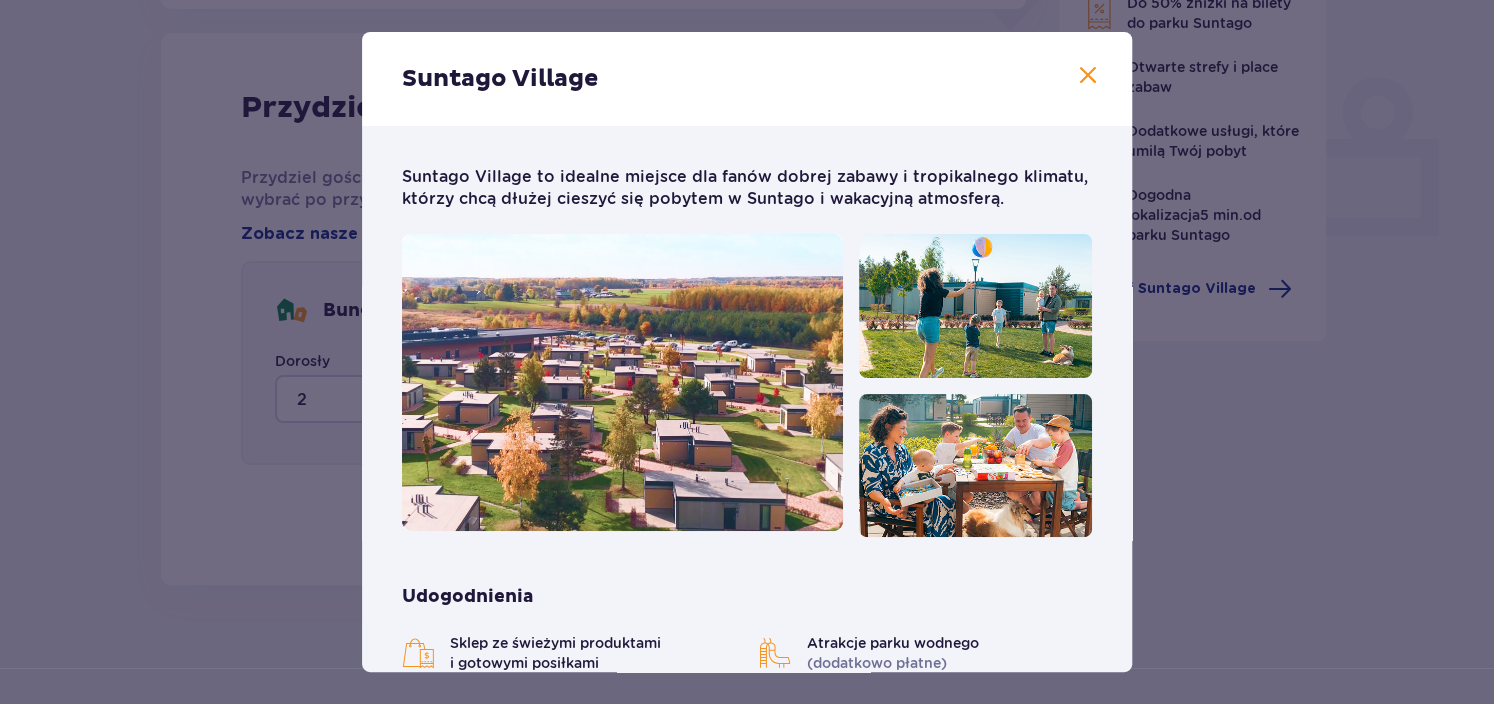 drag, startPoint x: 1125, startPoint y: 163, endPoint x: 1123, endPoint y: 185, distance: 22.090721 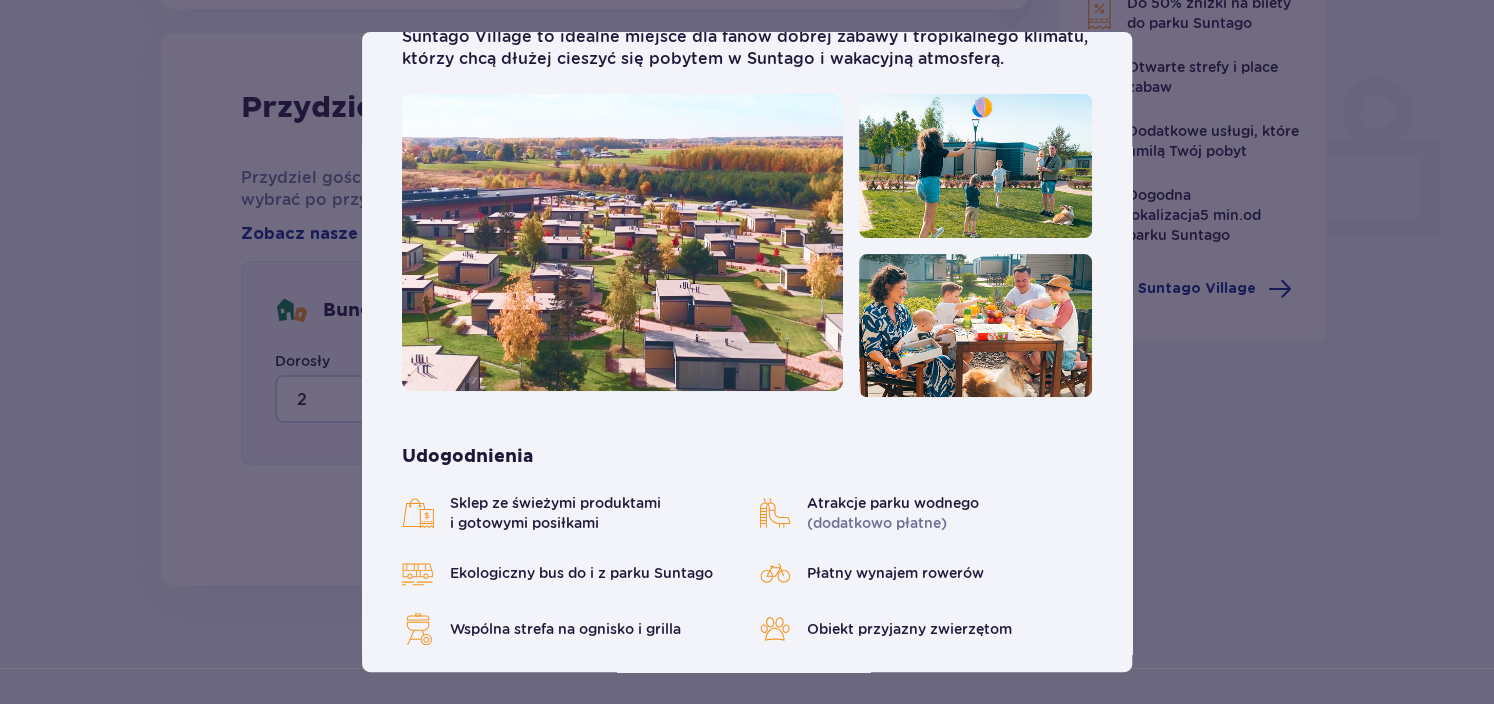 scroll, scrollTop: 205, scrollLeft: 0, axis: vertical 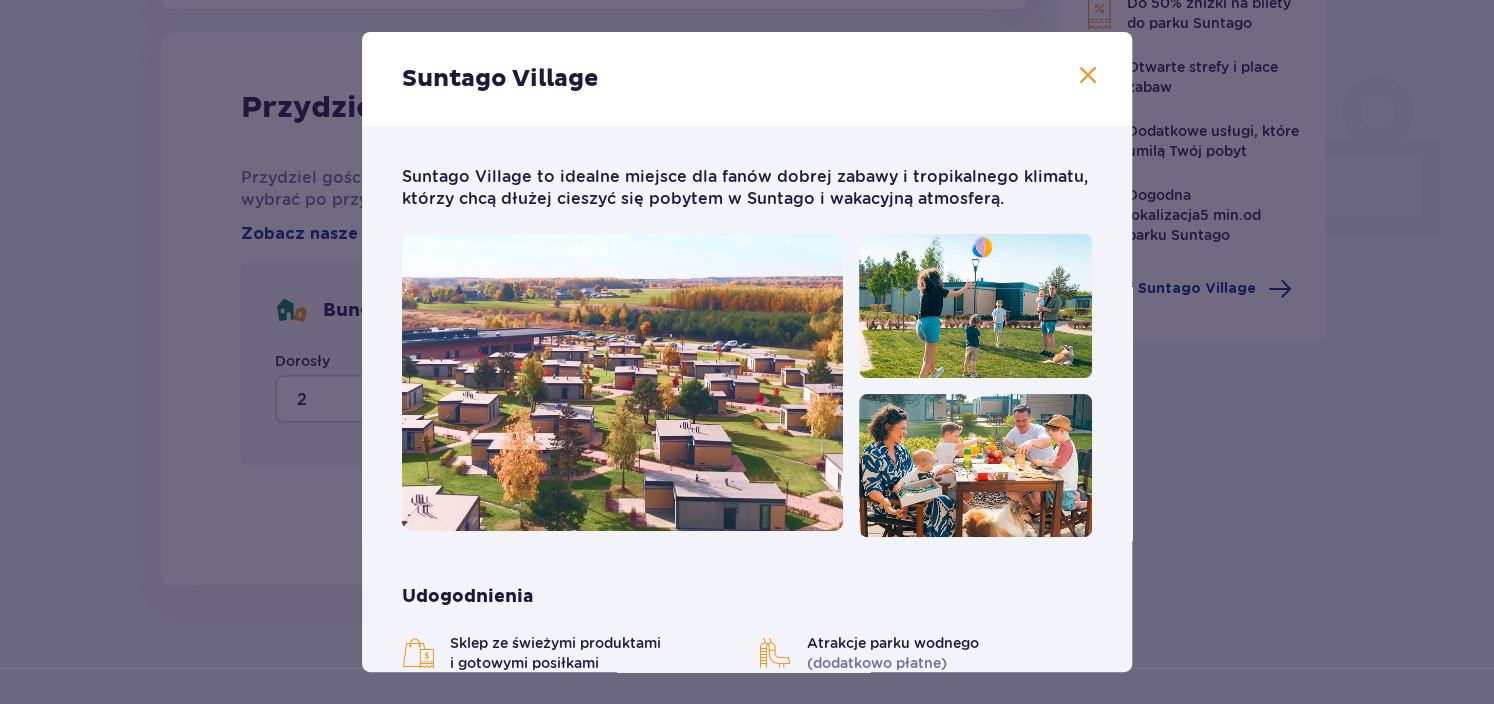 click at bounding box center [1088, 76] 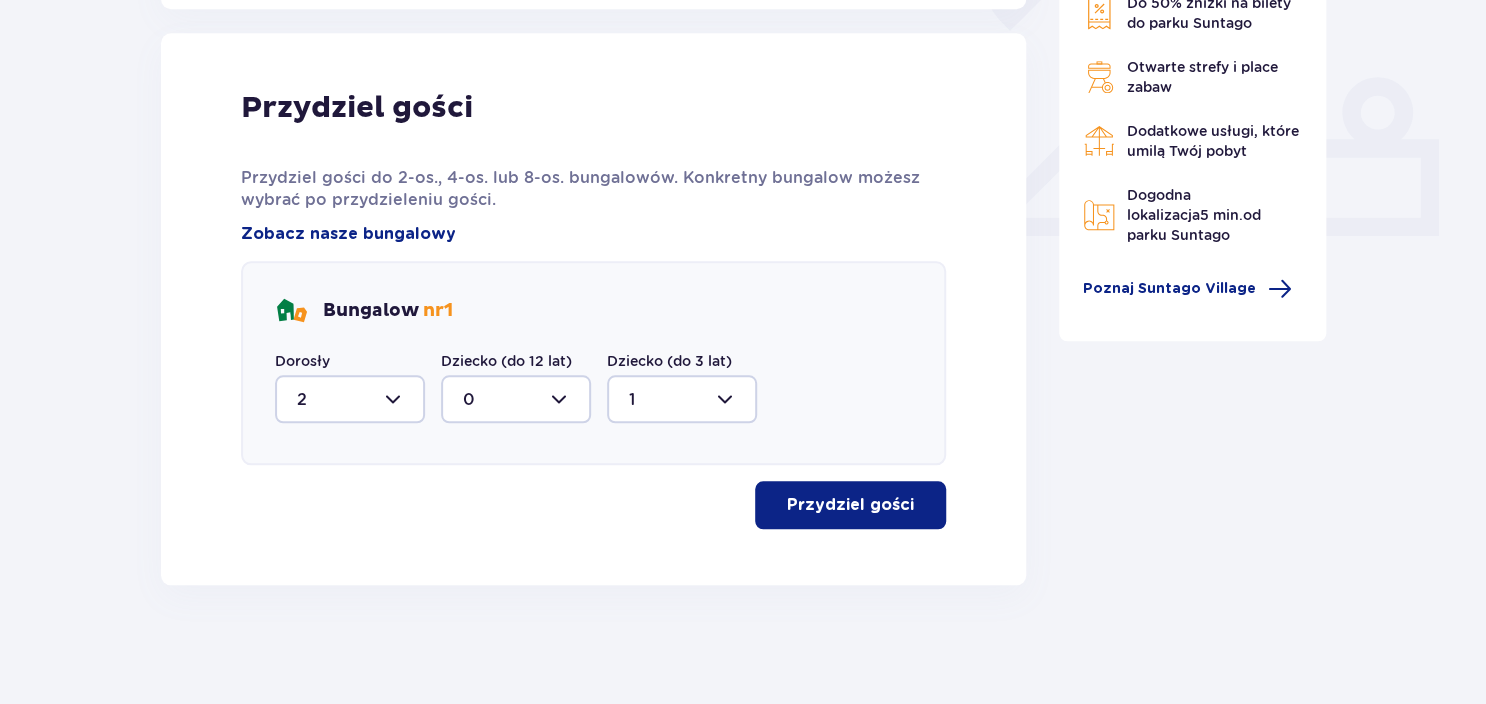 click on "Przydziel gości" at bounding box center [850, 505] 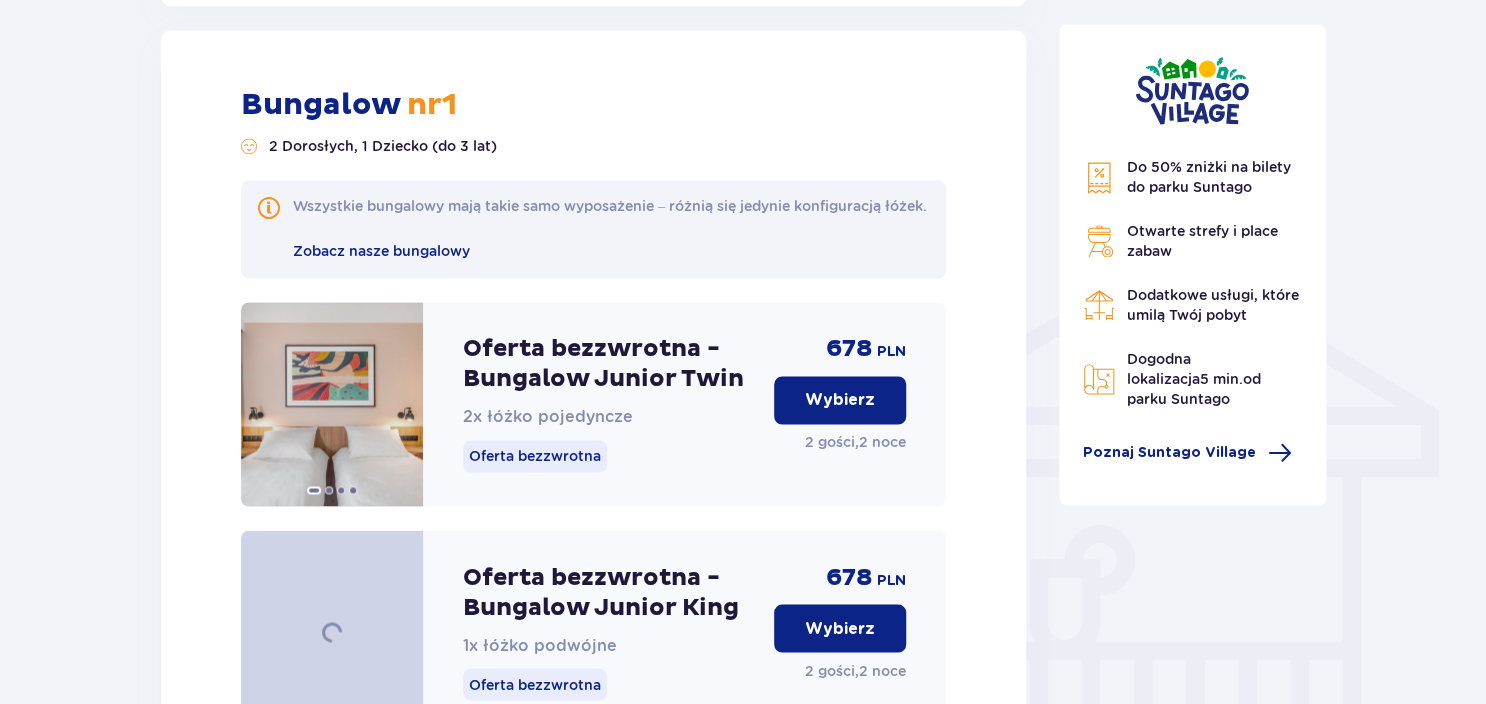 scroll, scrollTop: 1380, scrollLeft: 0, axis: vertical 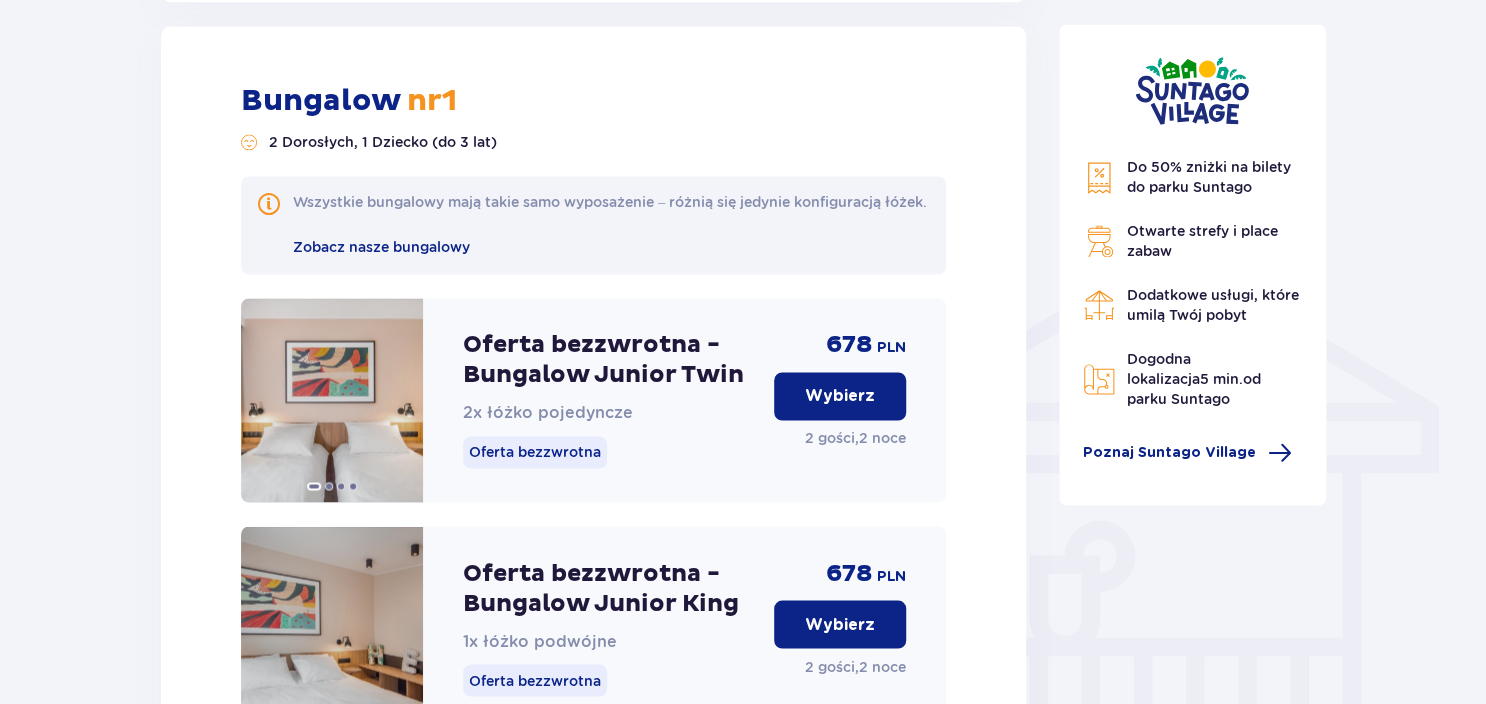 click on "Do 50% zniżki na bilety do parku Suntago   Otwarte strefy i place zabaw   Dodatkowe usługi, które umilą Twój pobyt   Dogodna lokalizacja  5 min.  od parku Suntago   Poznaj Suntago Village" at bounding box center [1193, 2021] 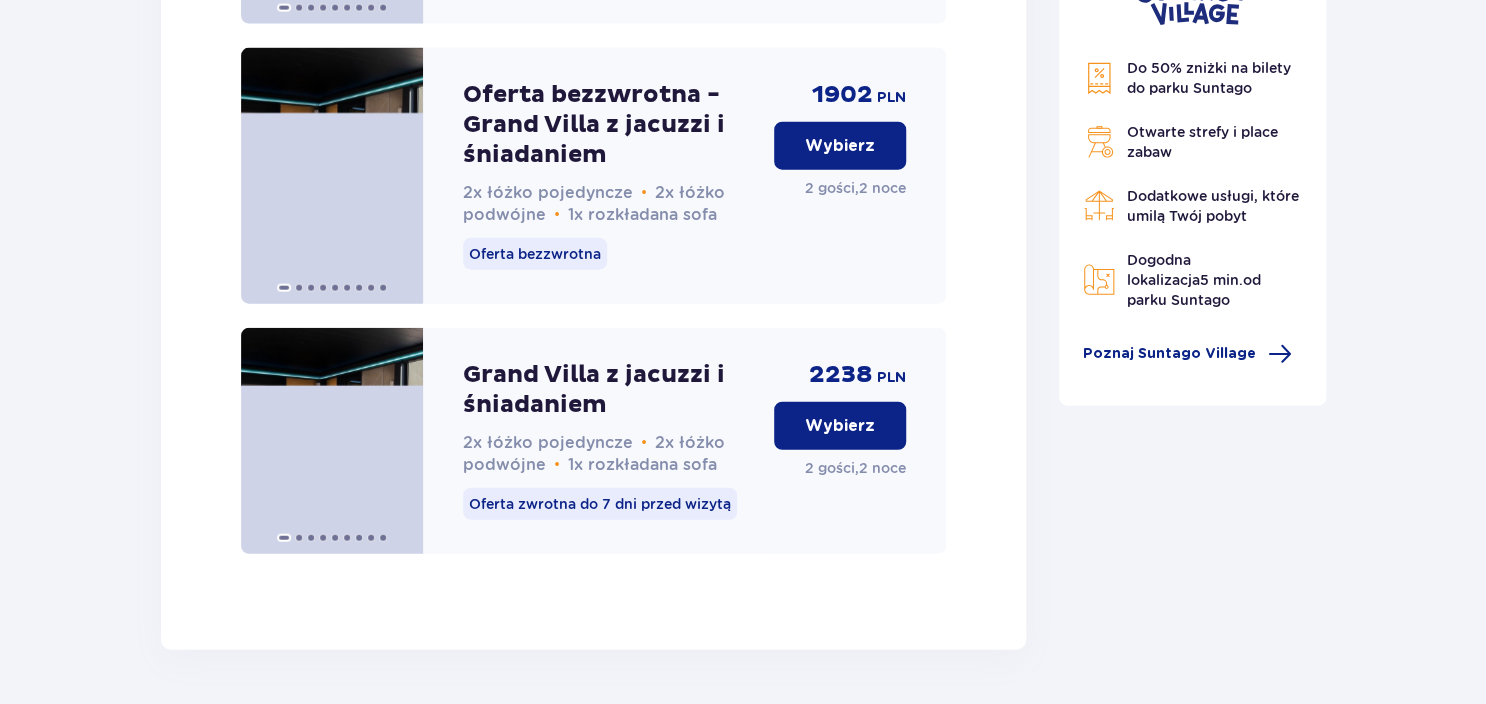 scroll, scrollTop: 5980, scrollLeft: 0, axis: vertical 